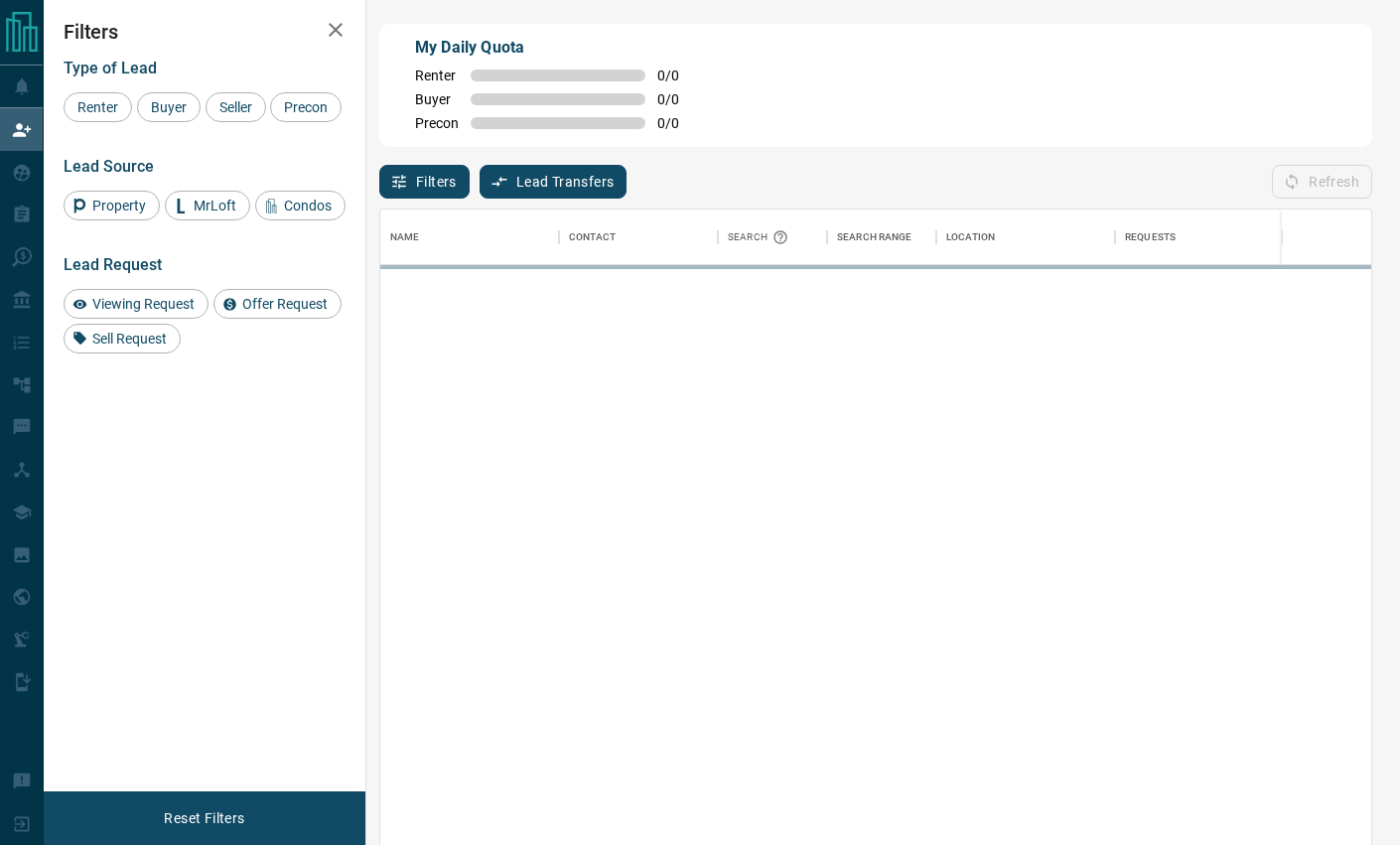 scroll, scrollTop: 0, scrollLeft: 0, axis: both 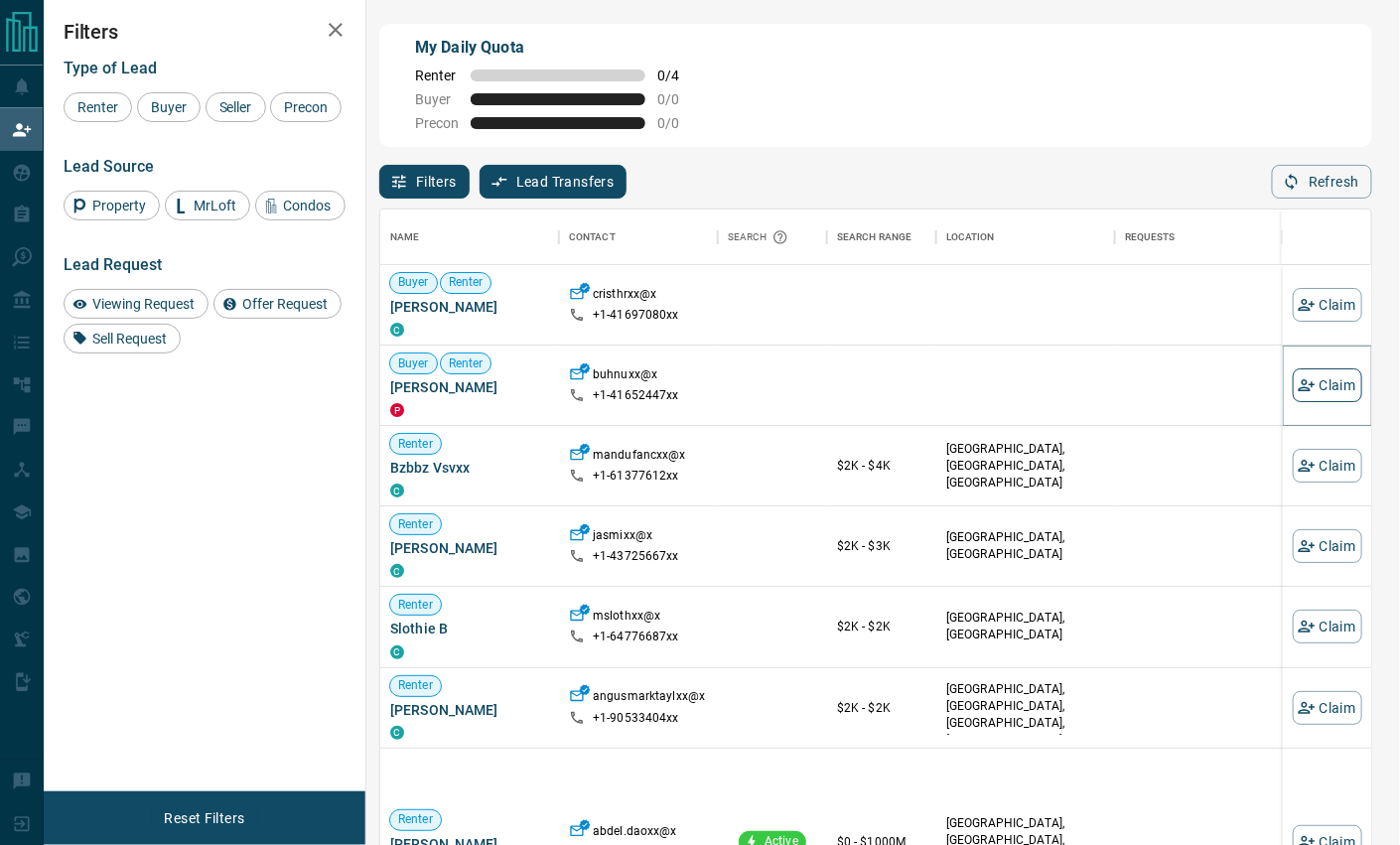 click 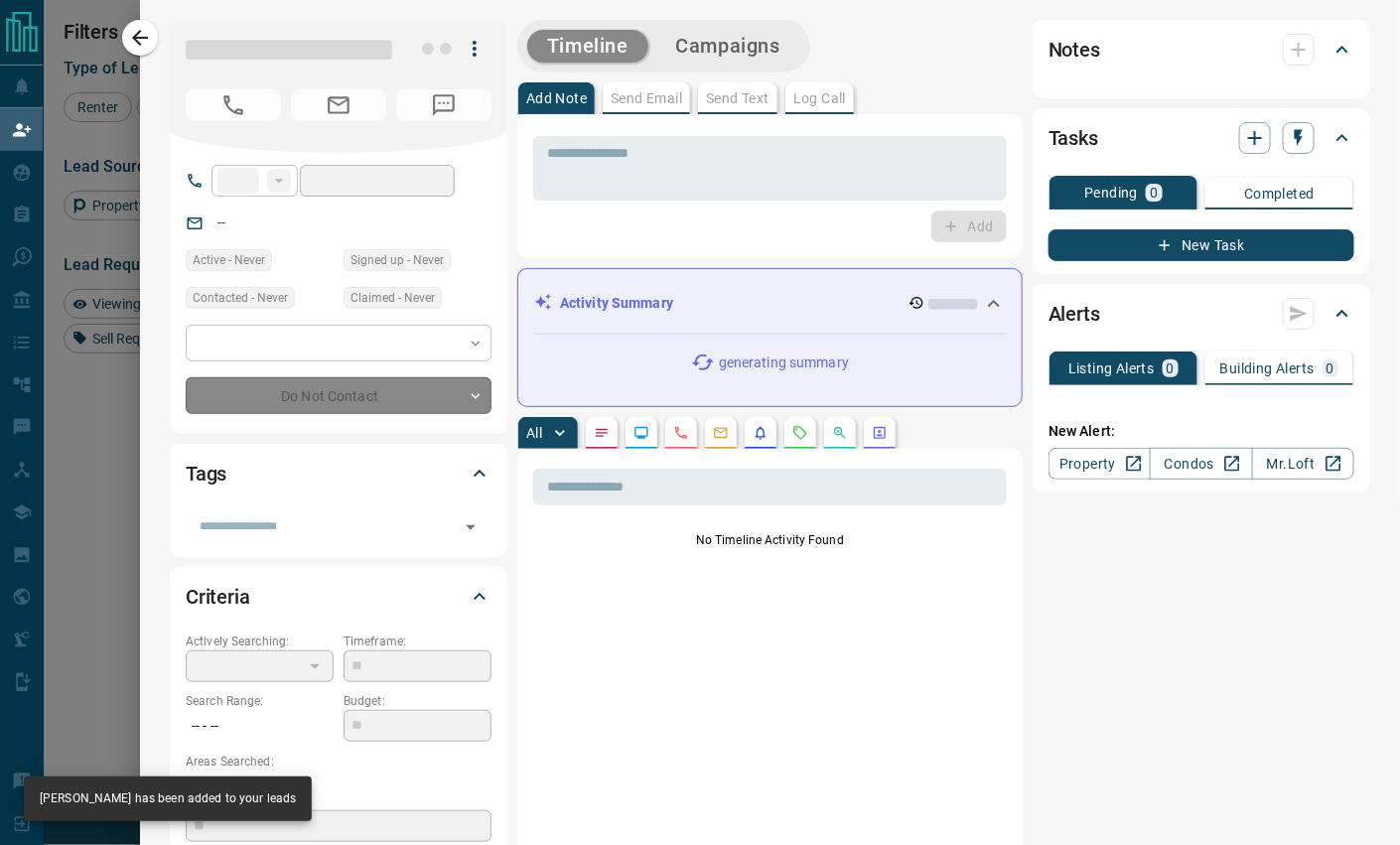 type on "**" 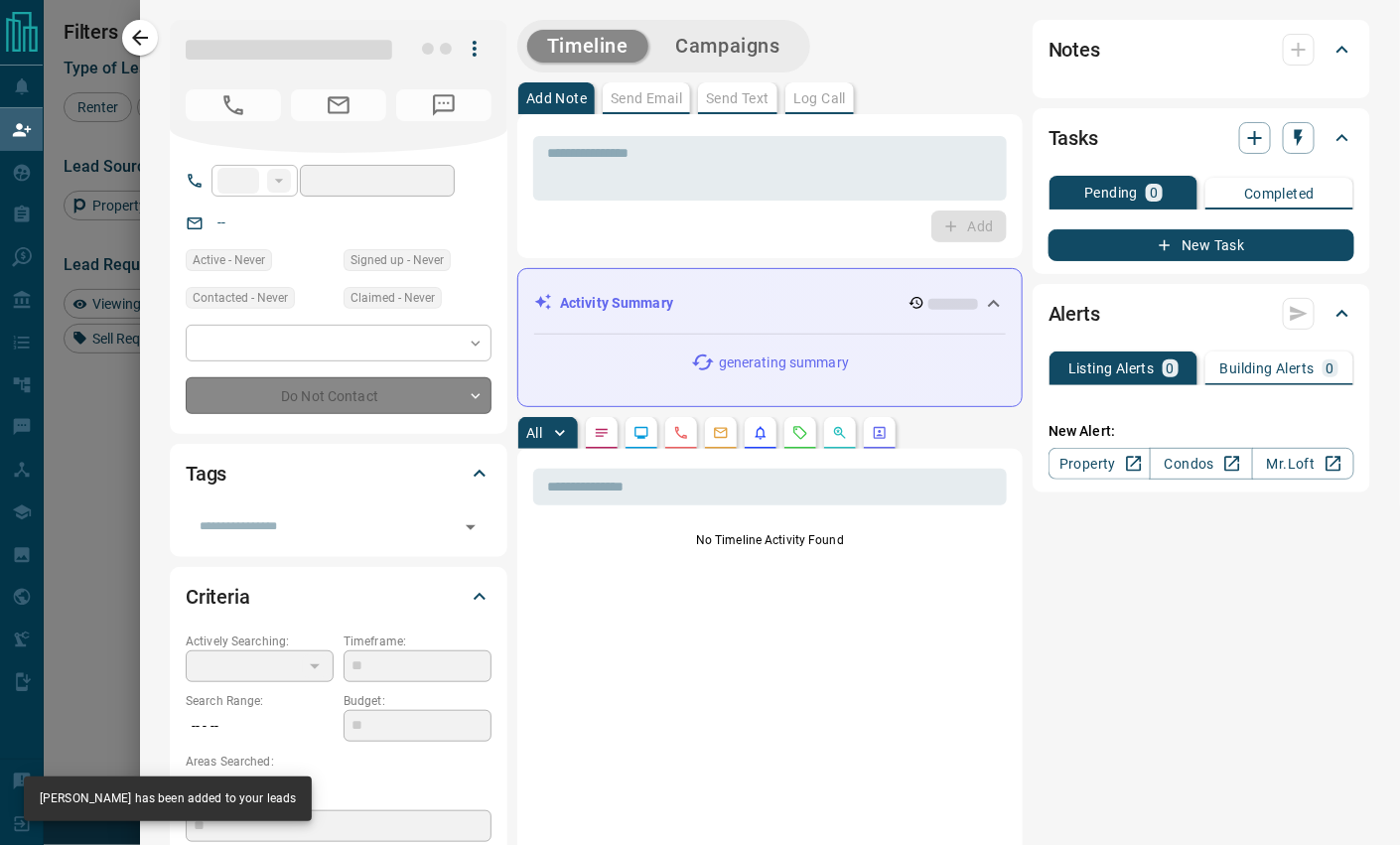 type on "**********" 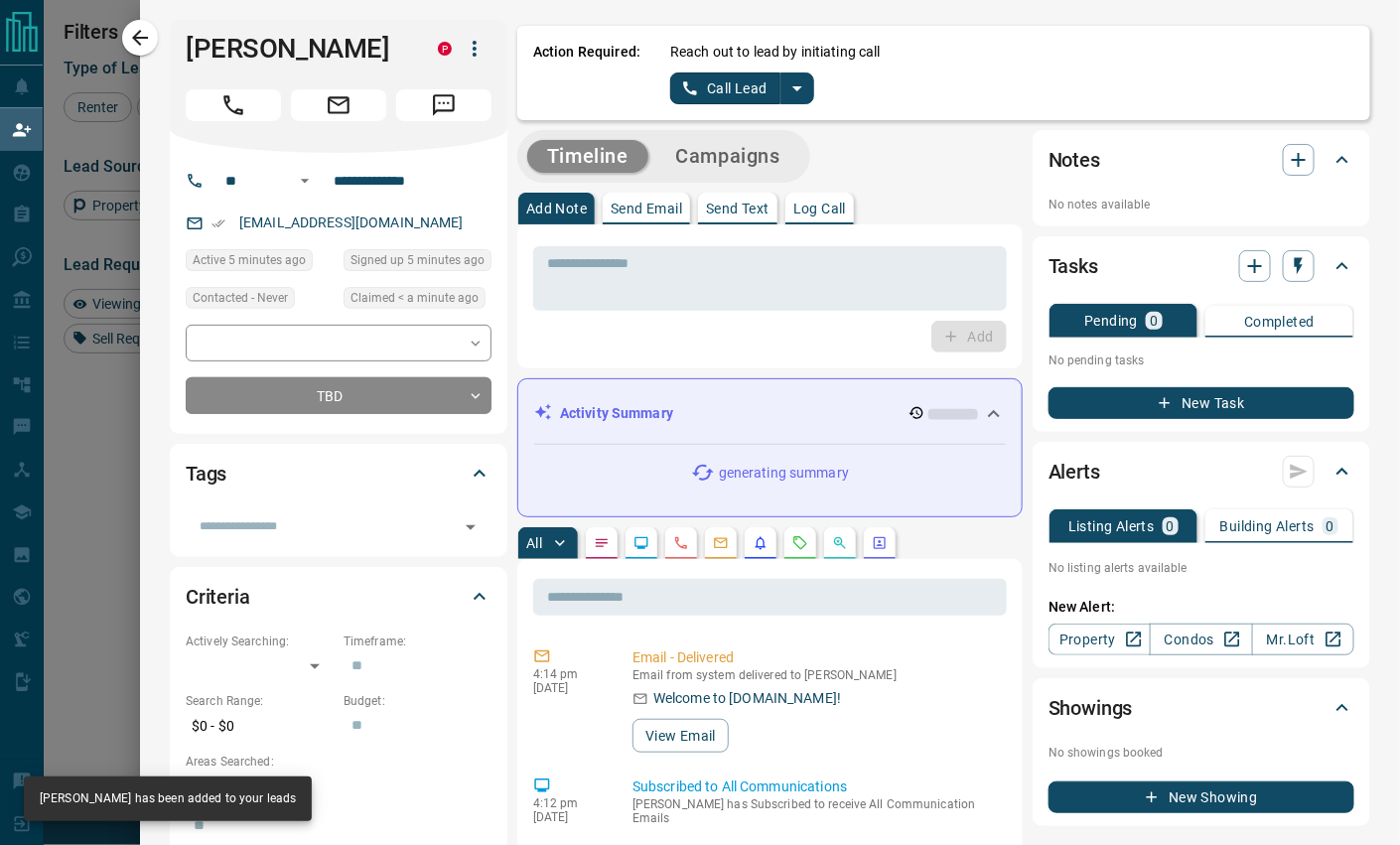 click 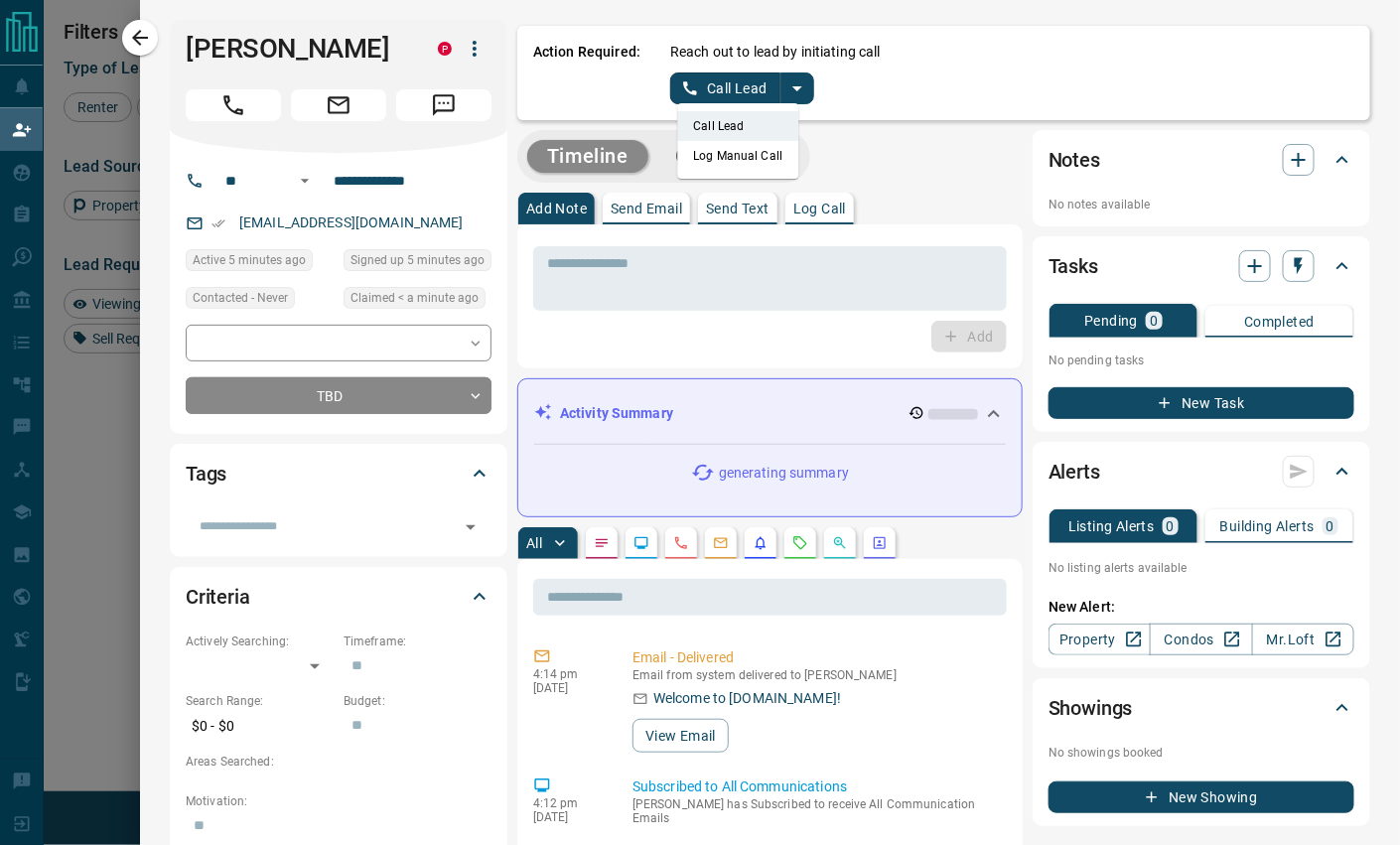 click on "Call Lead Log Manual Call" at bounding box center [739, 141] 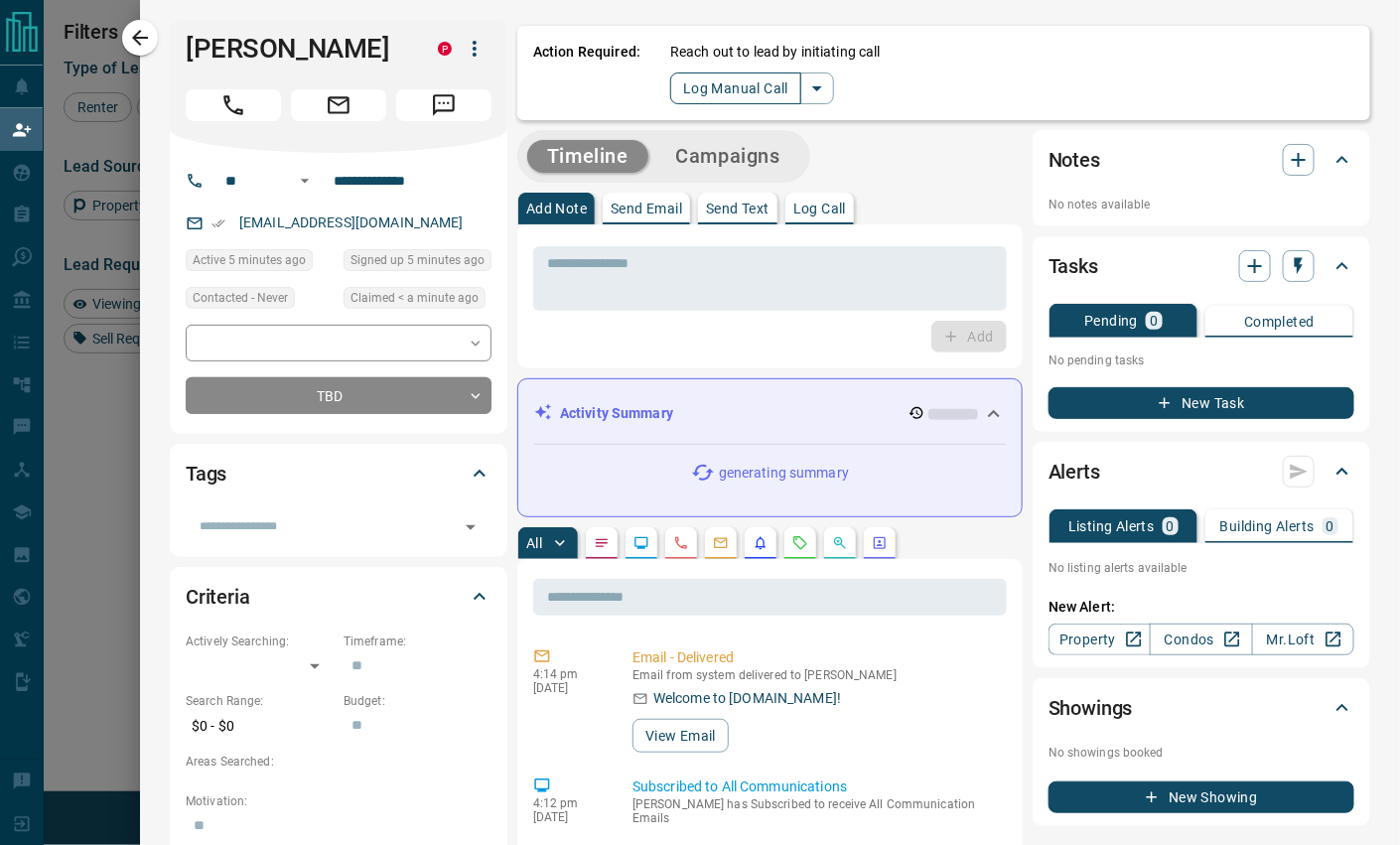 click on "Log Manual Call" at bounding box center (736, 88) 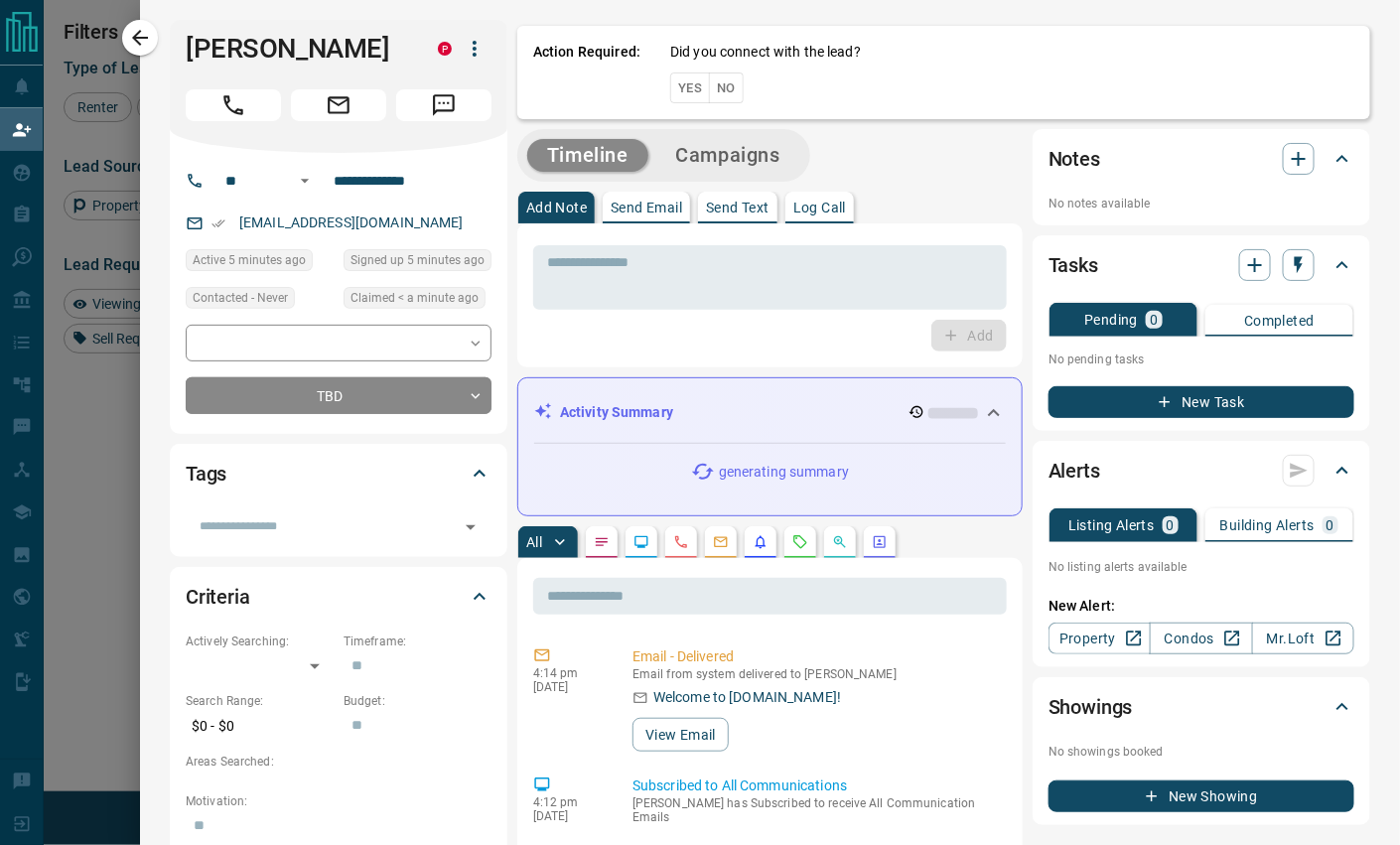 click on "No" at bounding box center [726, 87] 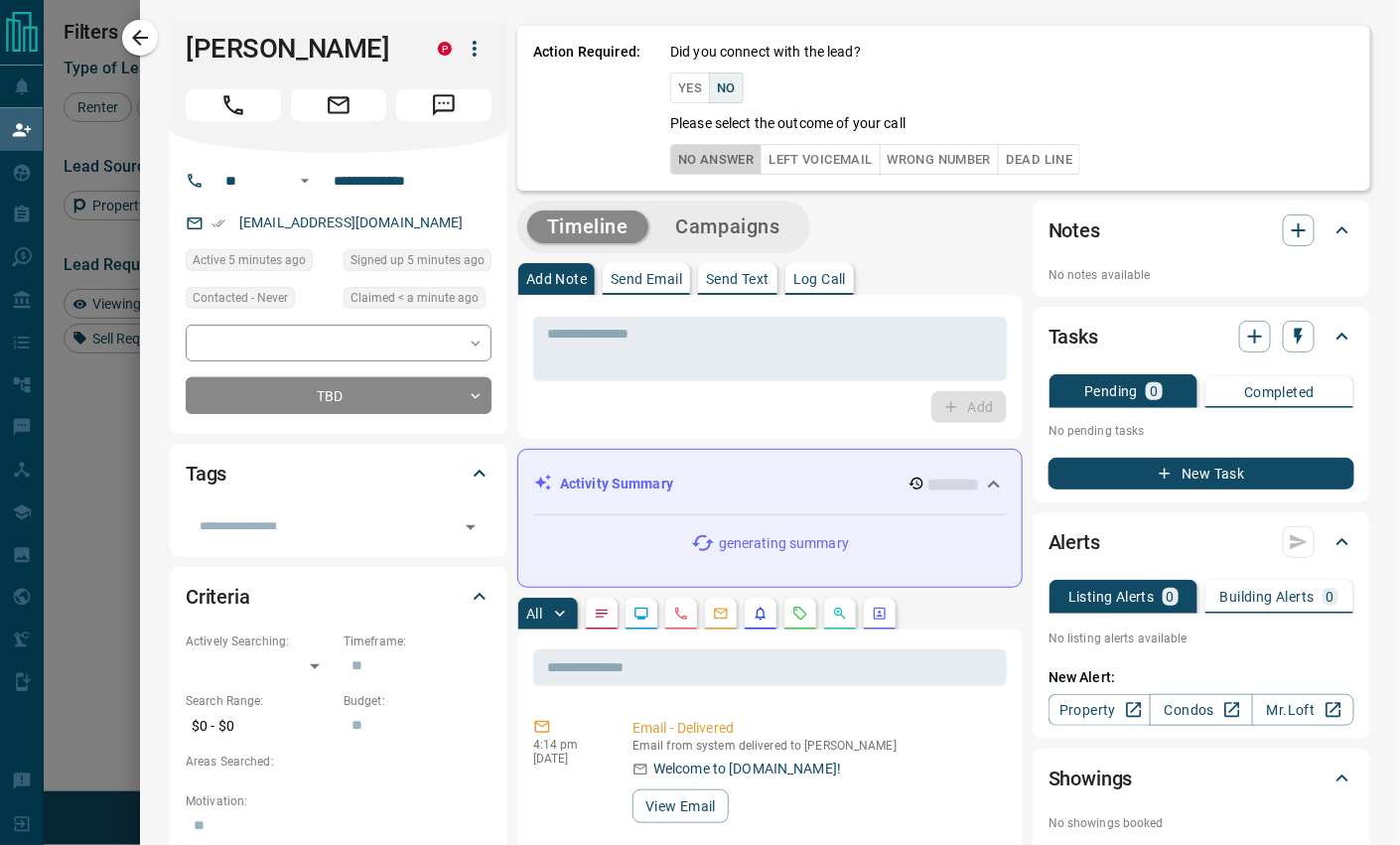 click on "No Answer" at bounding box center (716, 159) 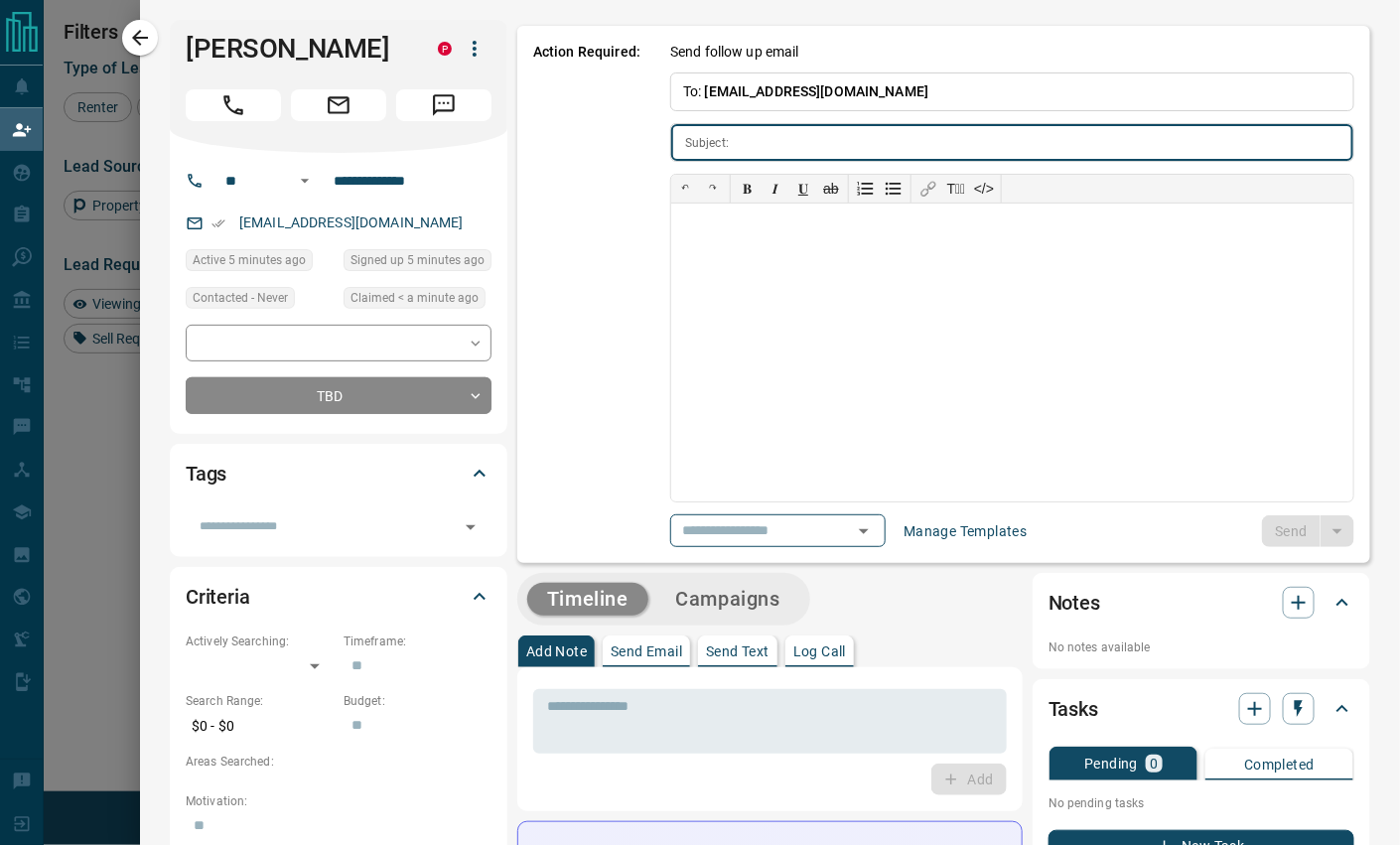 type on "**********" 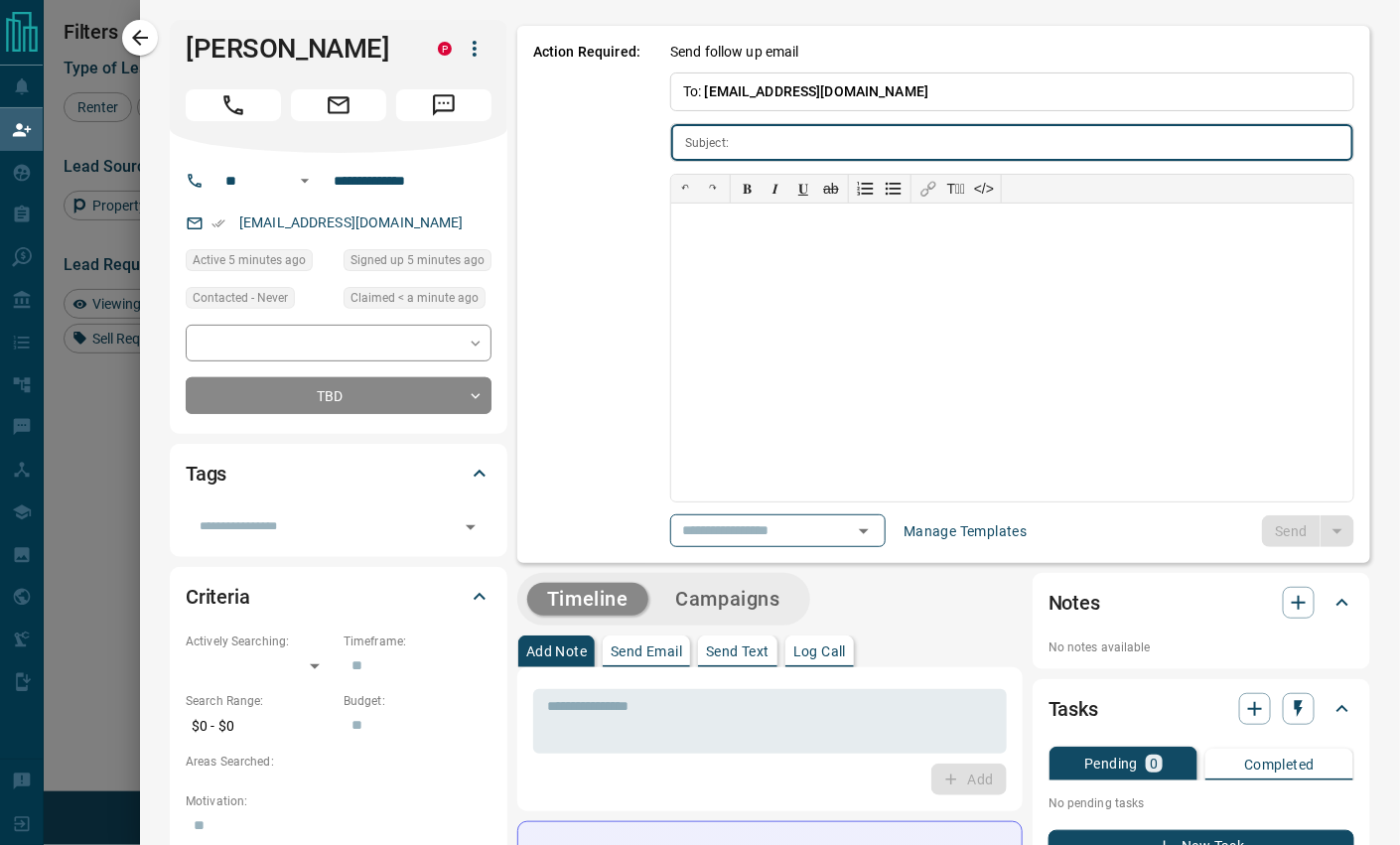 type on "**********" 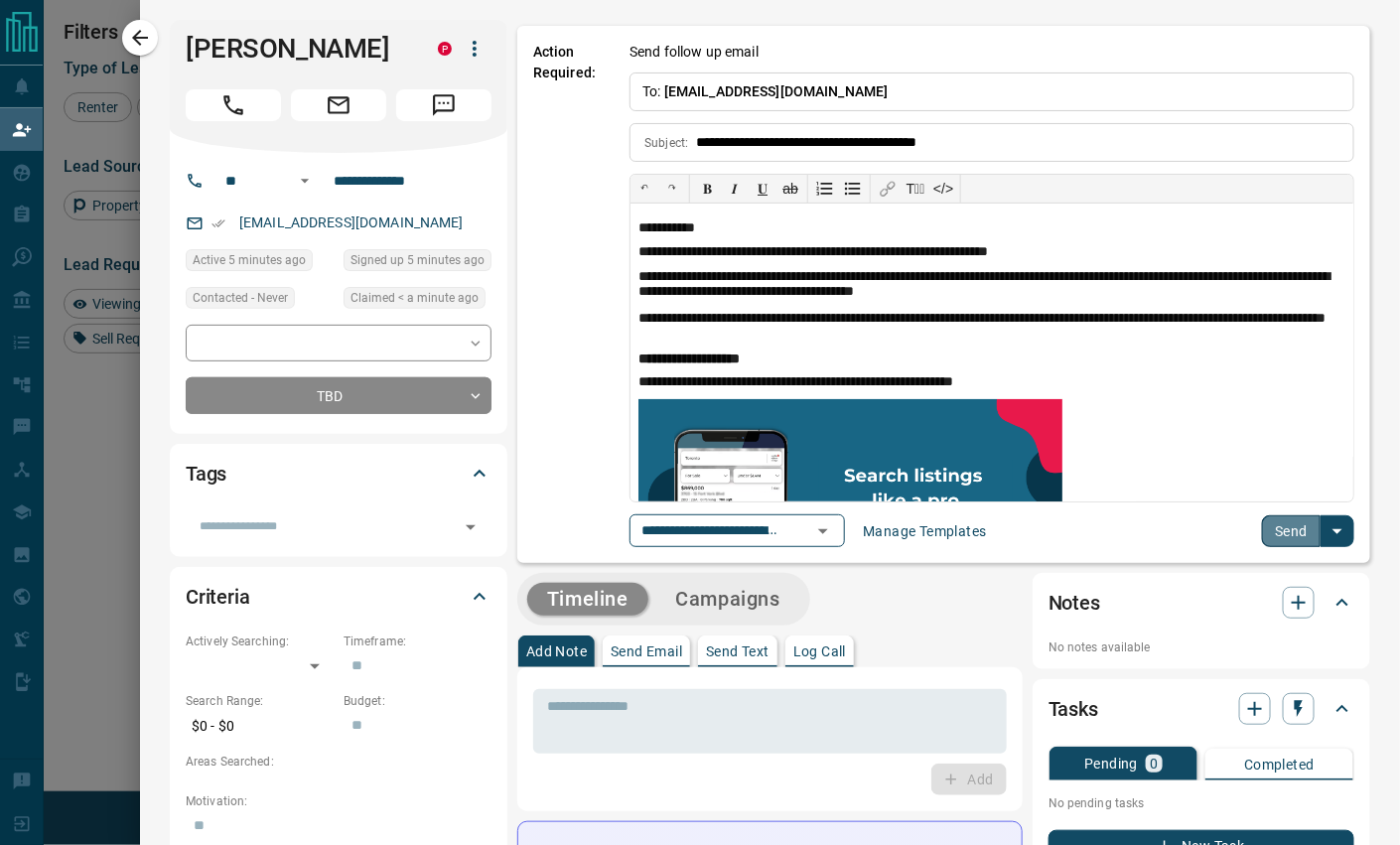 click on "Send" at bounding box center (1291, 531) 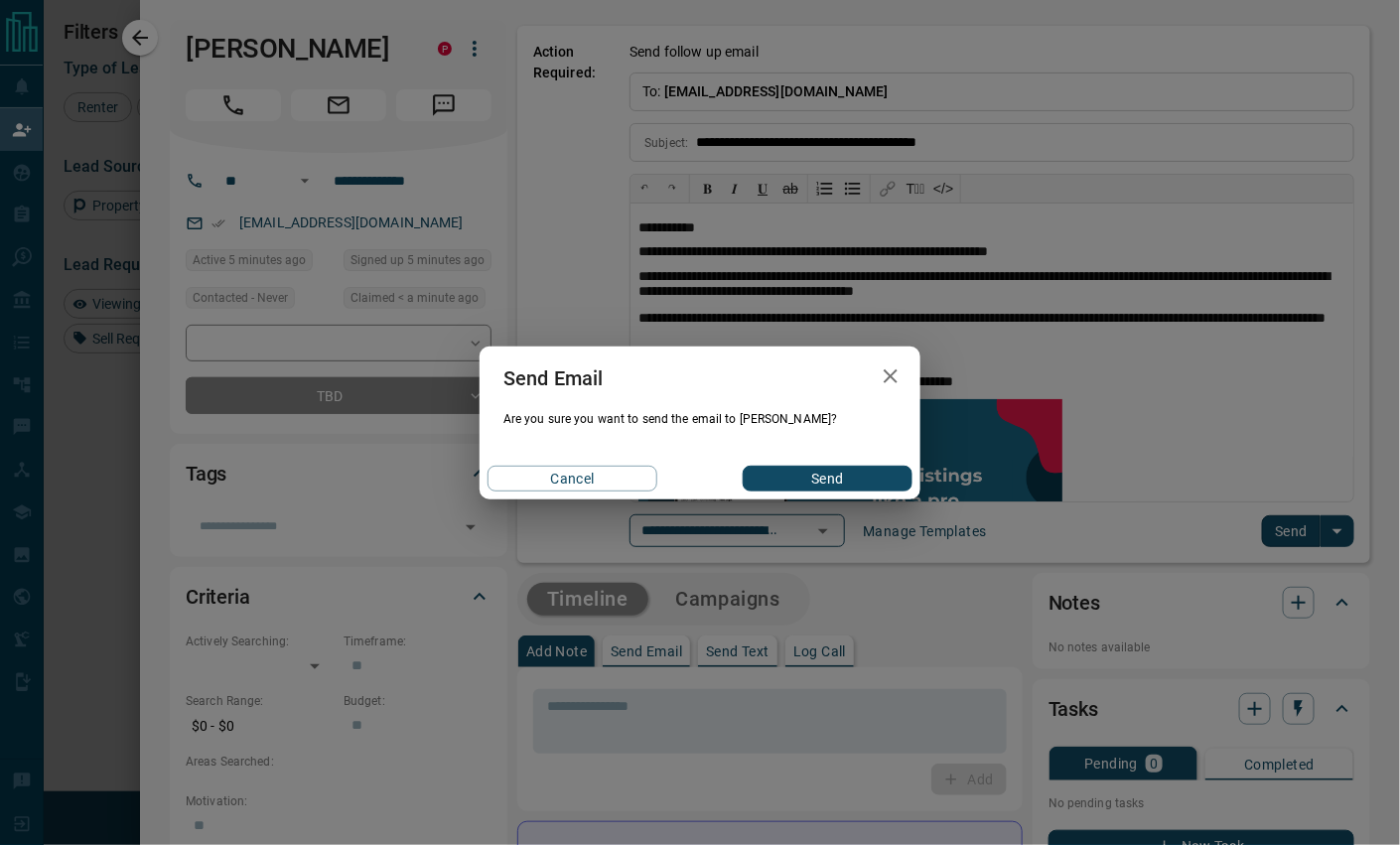 click on "Send" at bounding box center (827, 479) 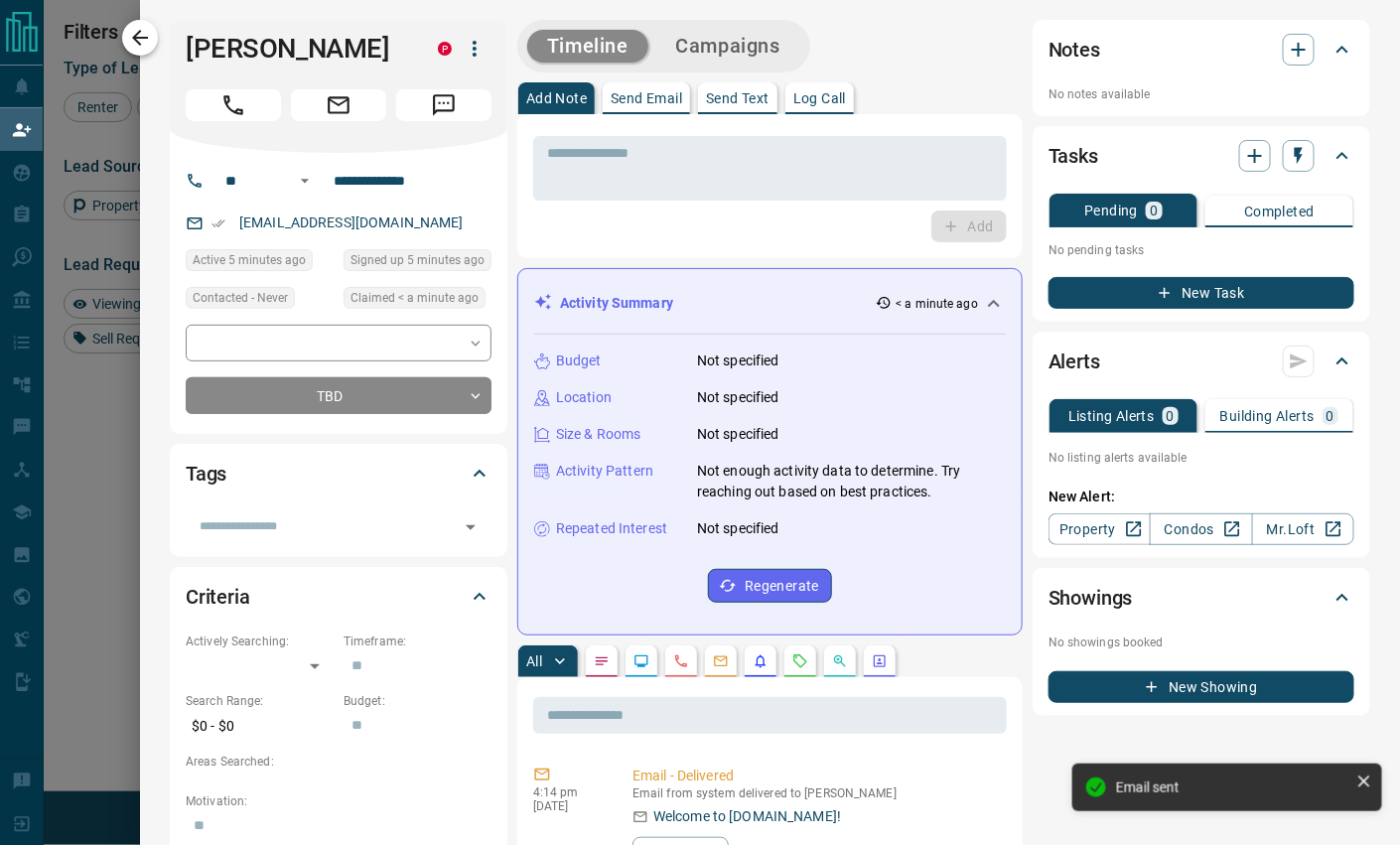 click 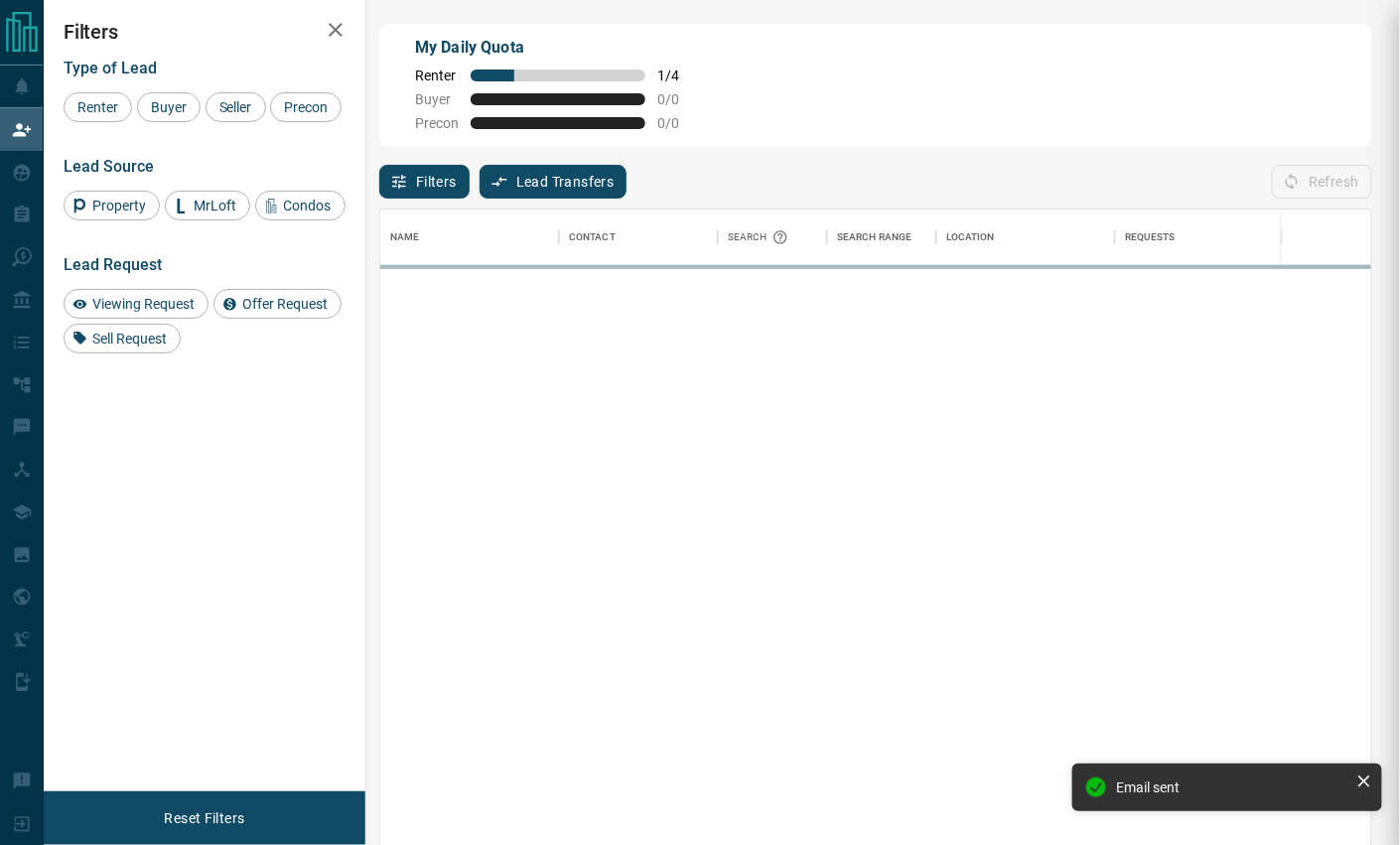 scroll, scrollTop: 1, scrollLeft: 1, axis: both 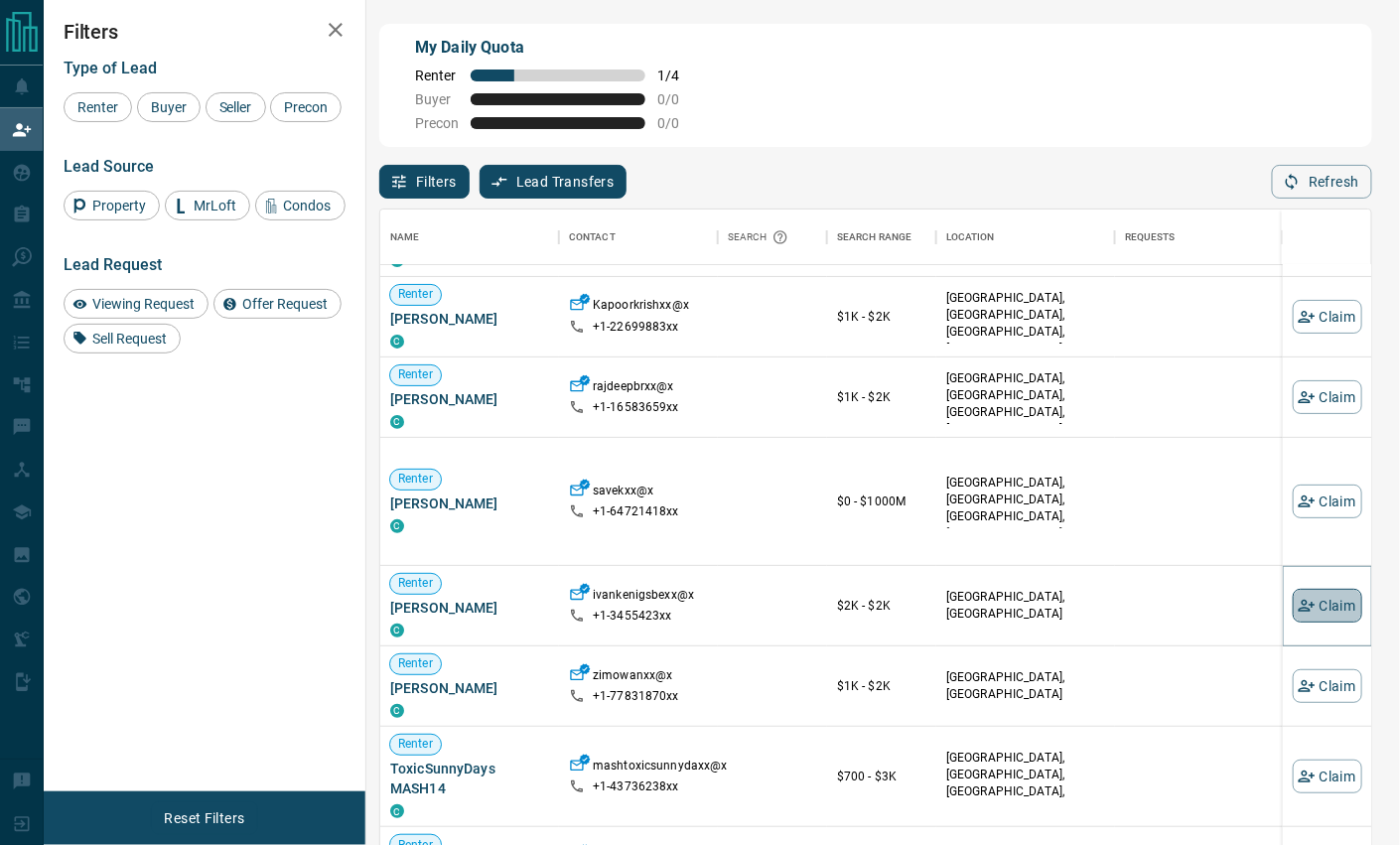 click 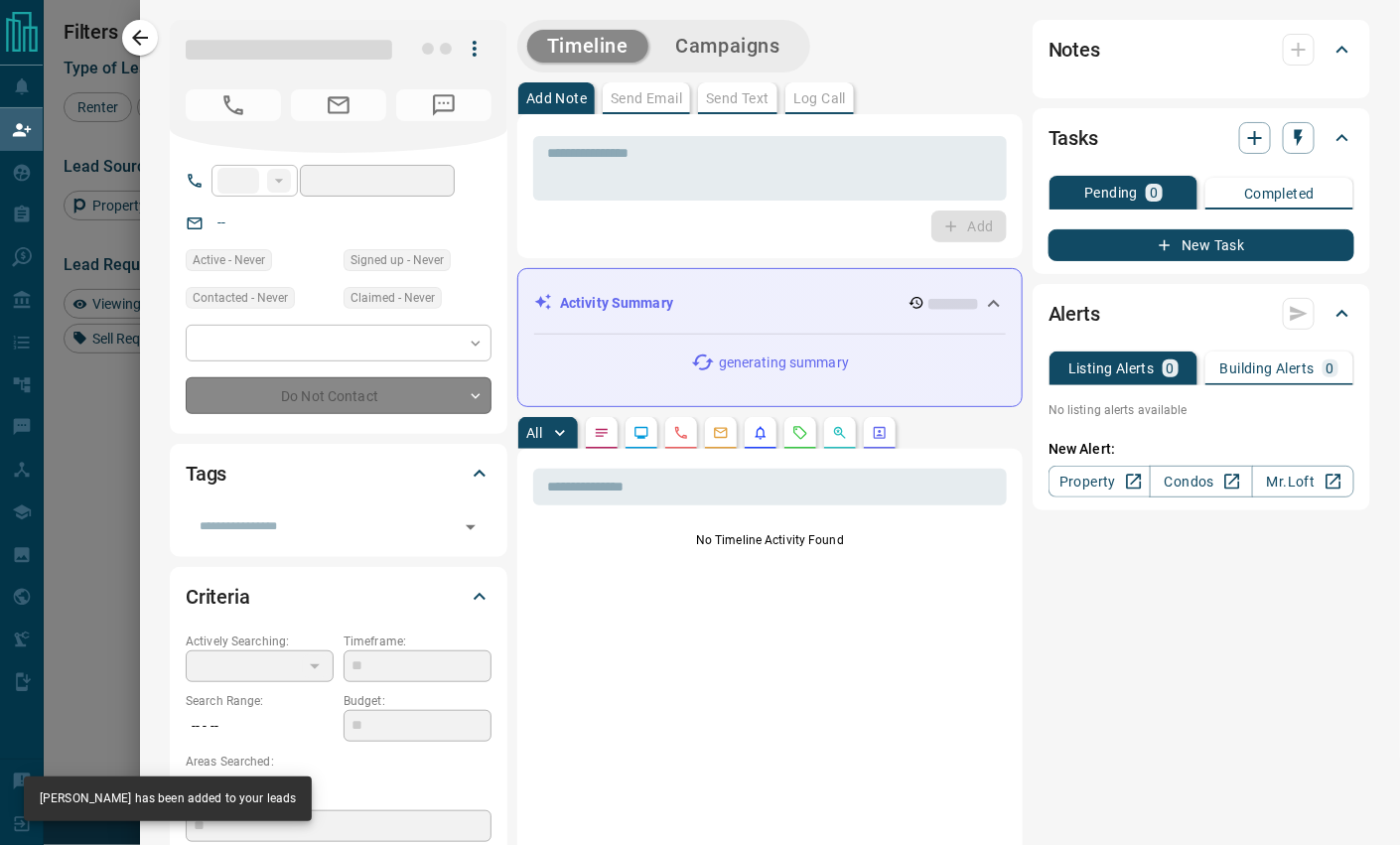 type on "**" 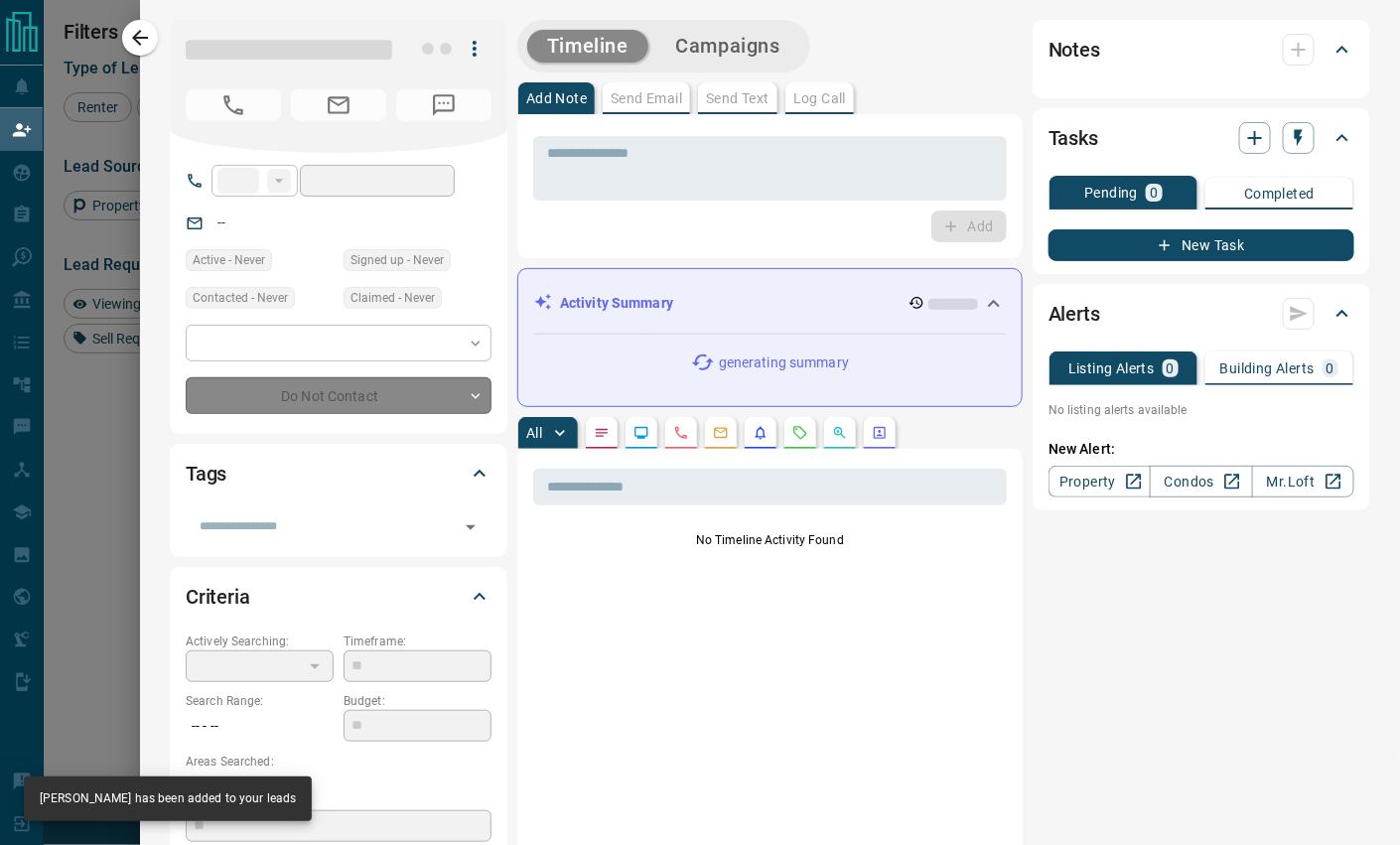 type on "**********" 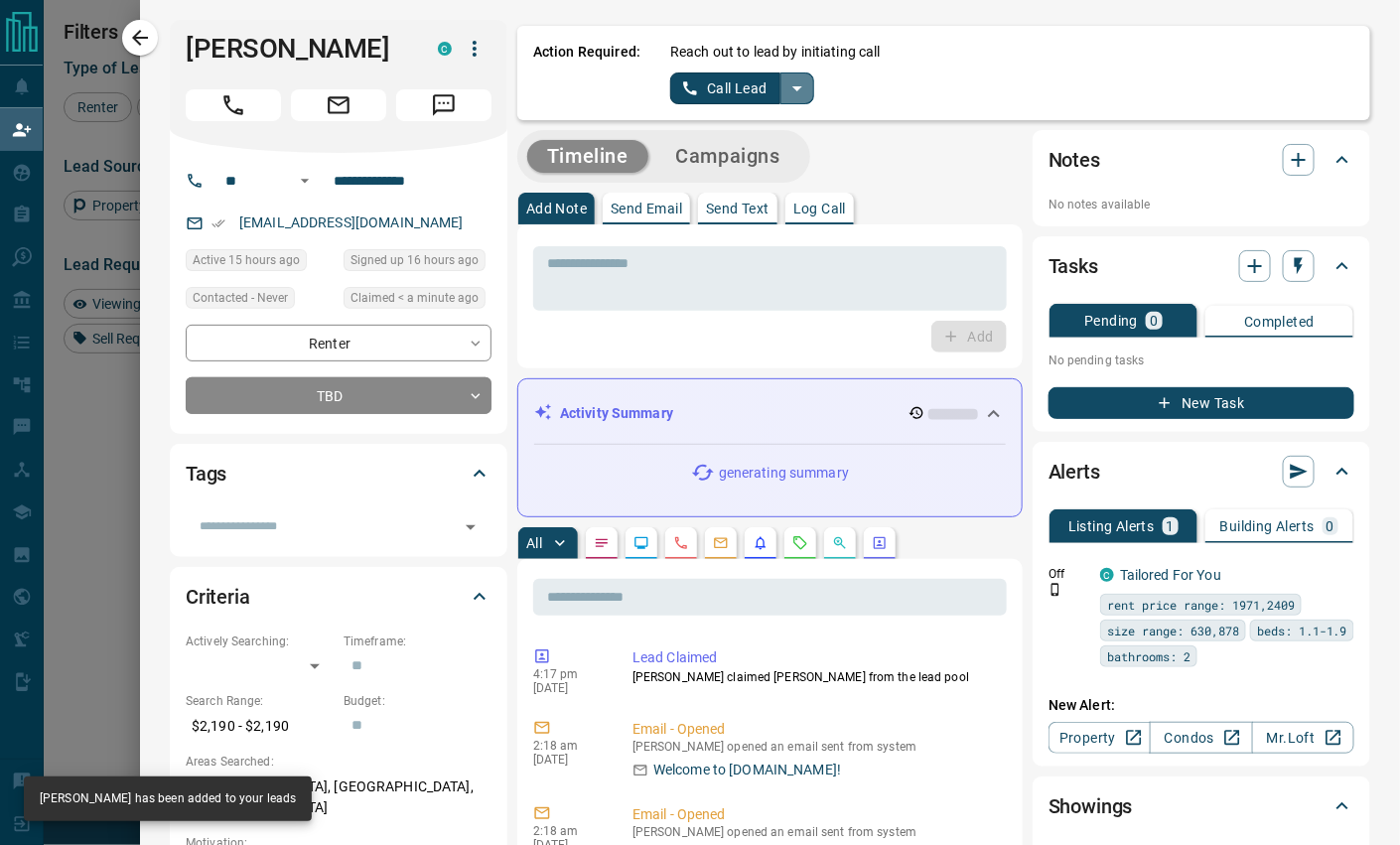 click 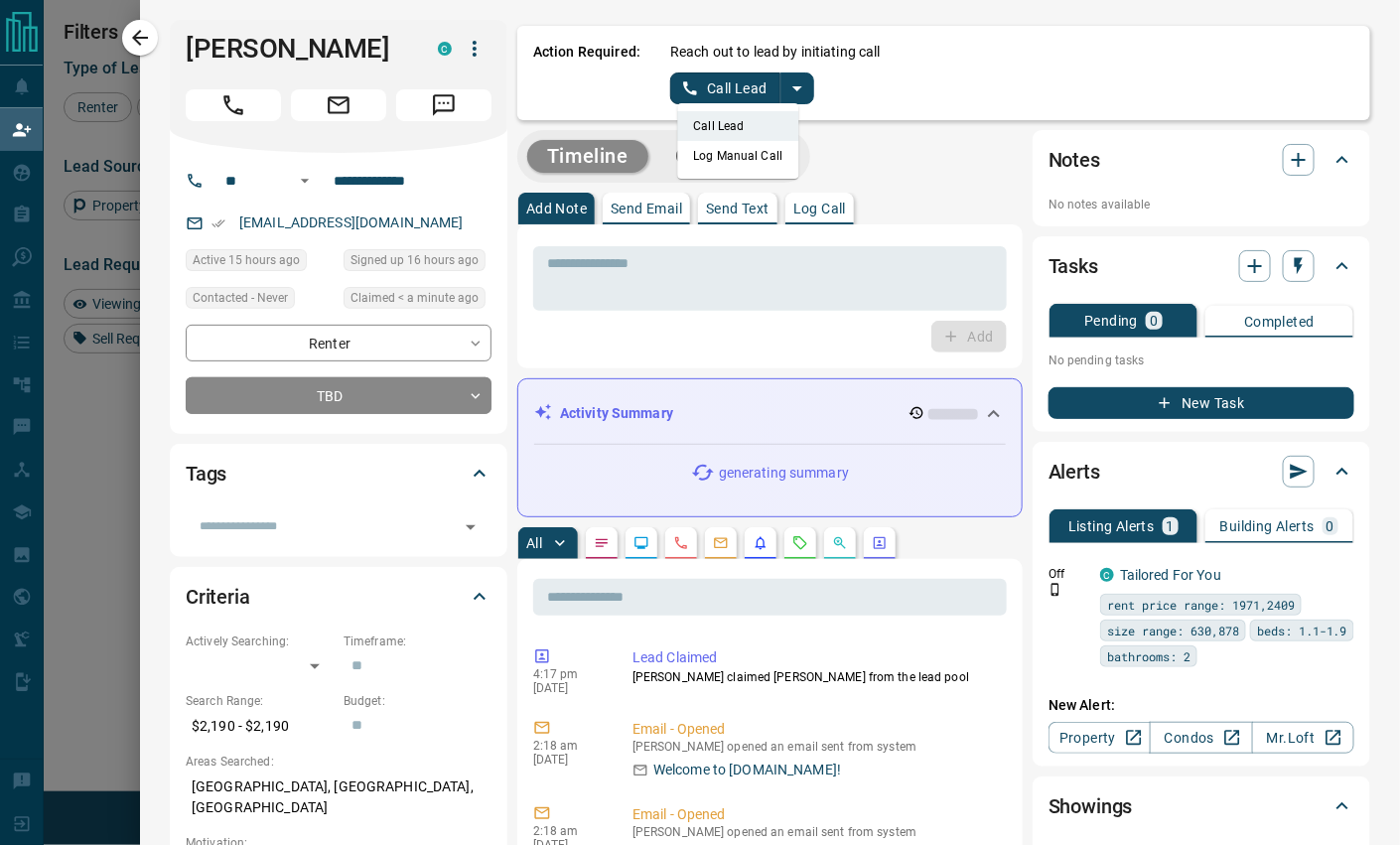 click on "Call Lead Log Manual Call" at bounding box center (739, 141) 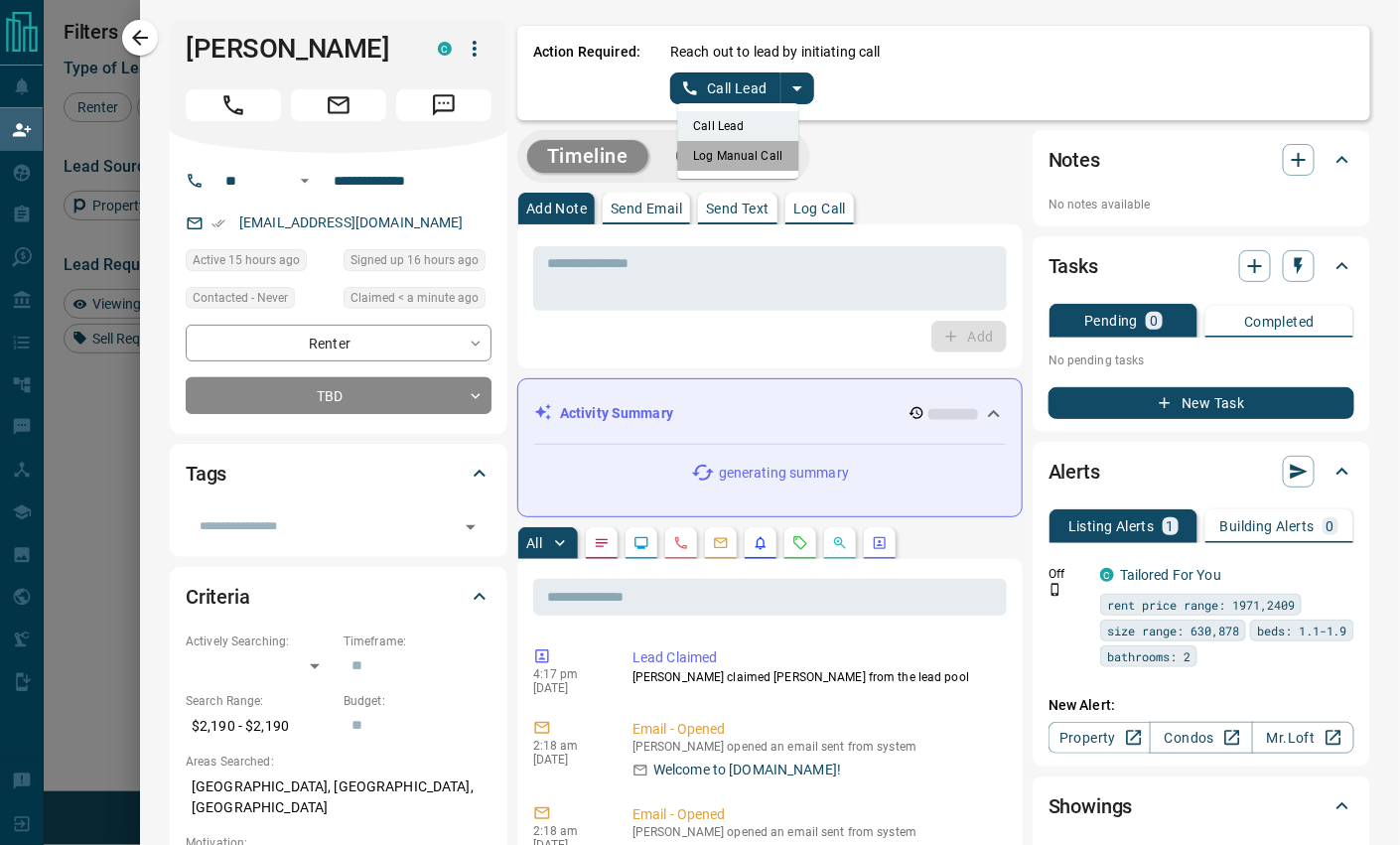 click on "Log Manual Call" at bounding box center [739, 156] 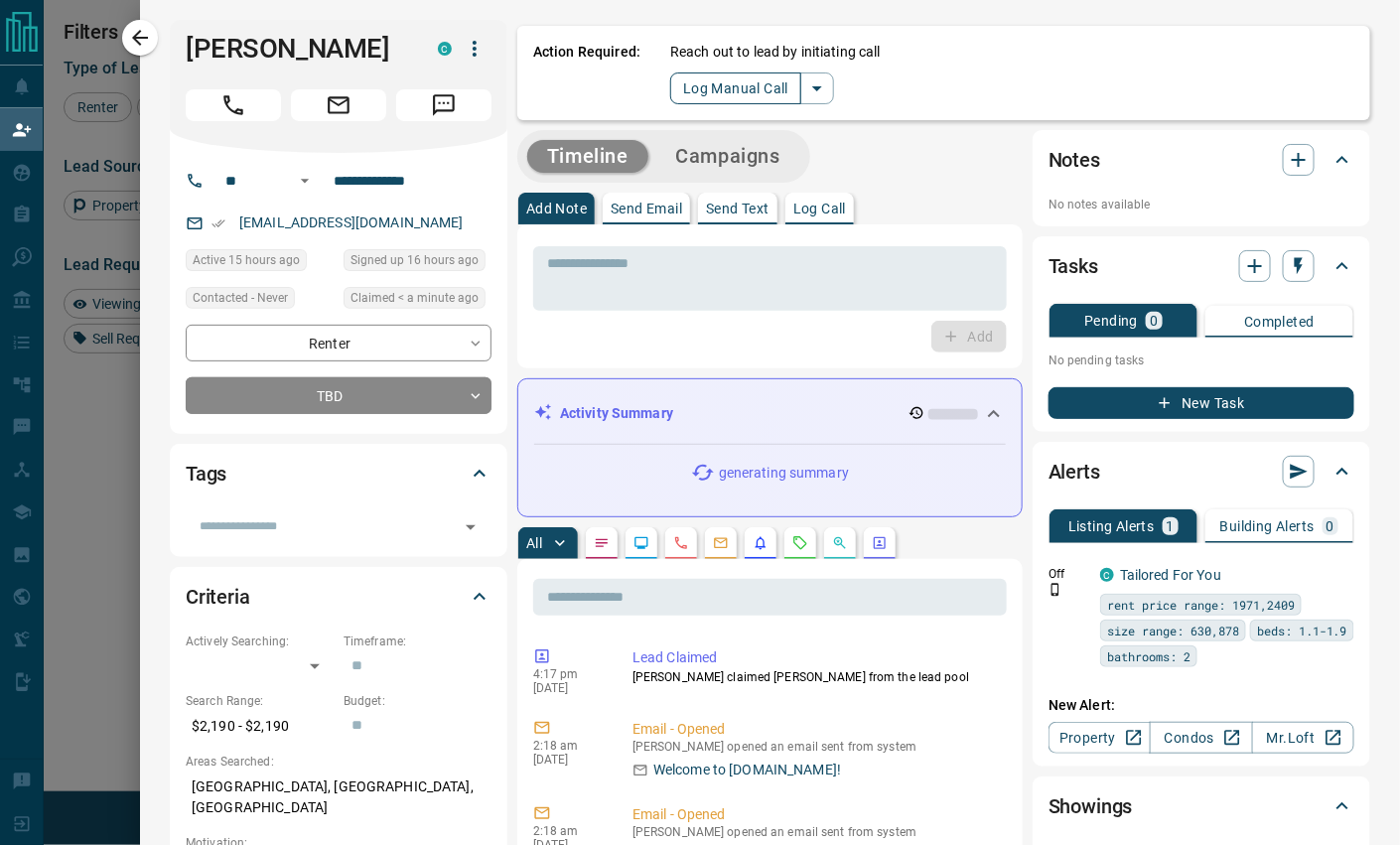 click on "Log Manual Call" at bounding box center (736, 88) 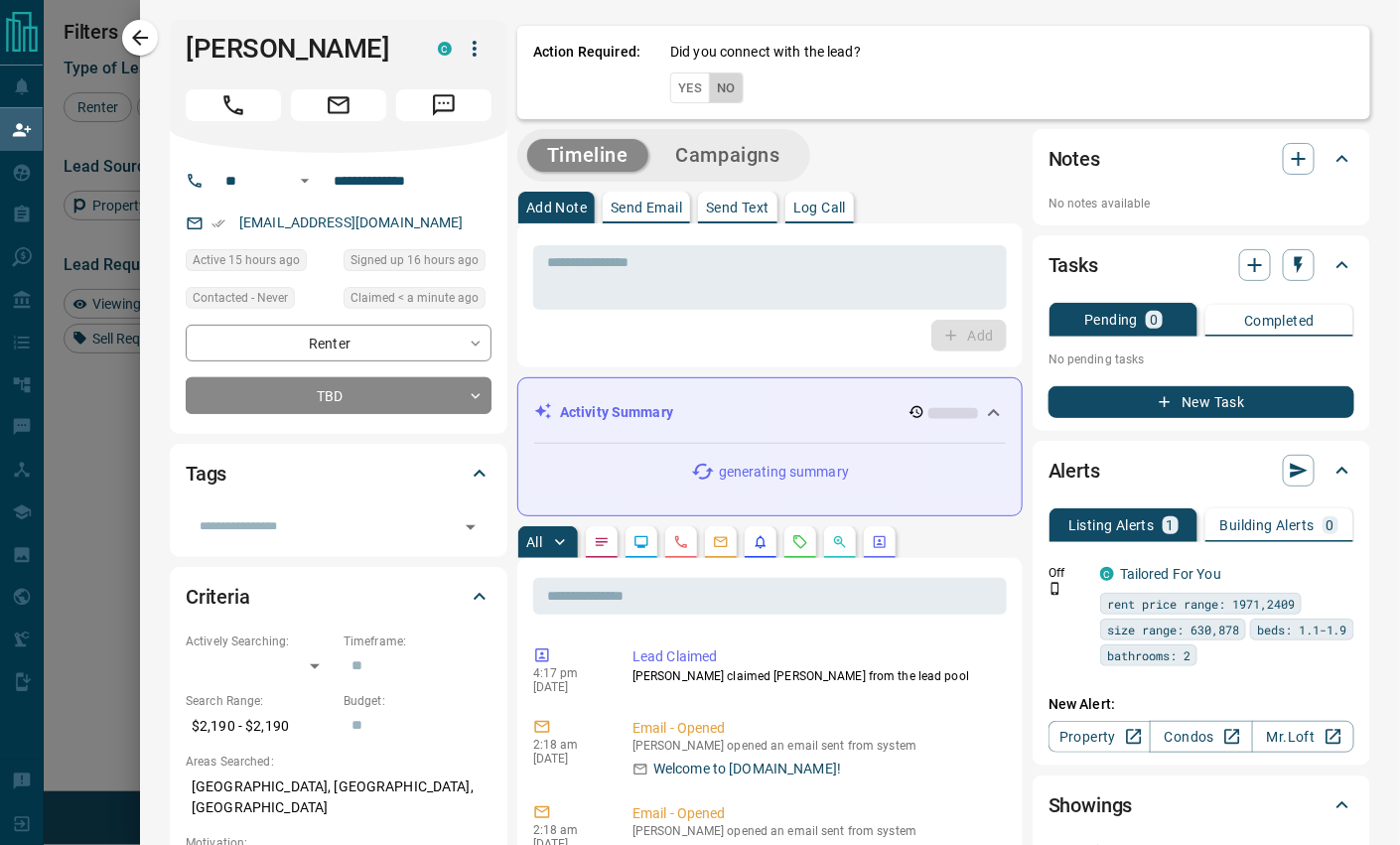 click on "No" at bounding box center [726, 87] 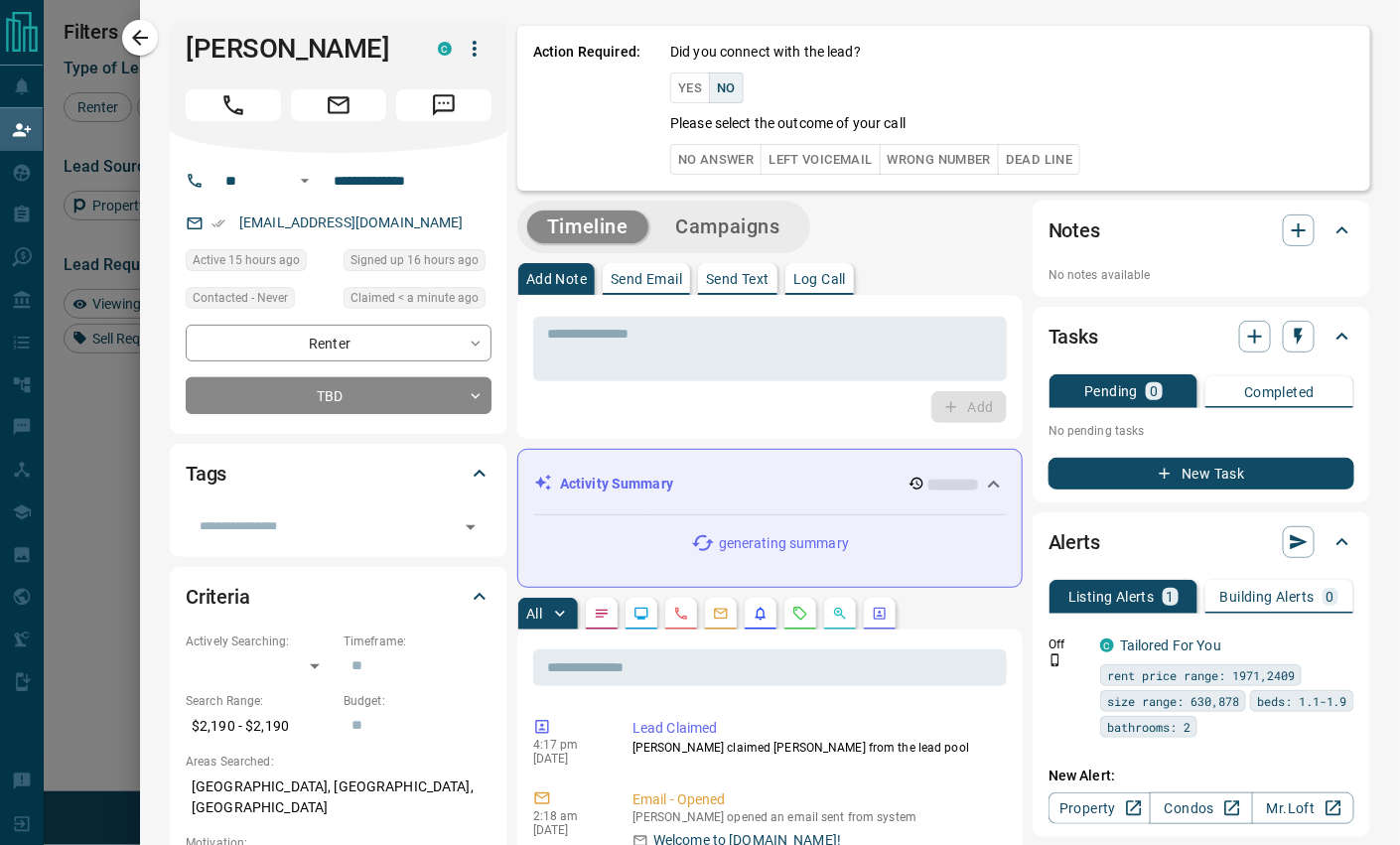 click on "Action Required: Did you connect with the lead? Yes No Please select the outcome of your call No Answer Left Voicemail Wrong Number Dead Line" at bounding box center [943, 108] 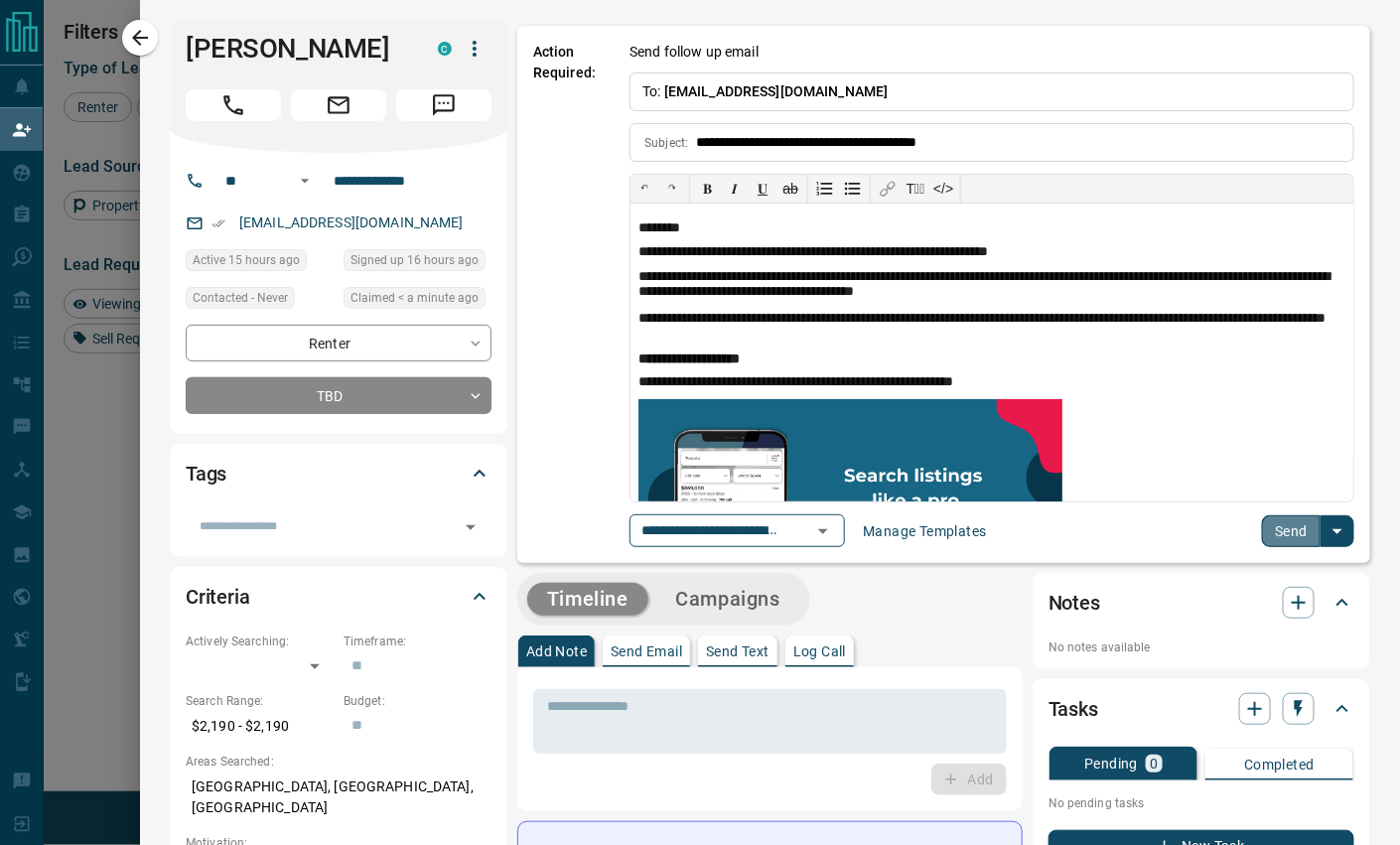 click on "Send" at bounding box center (1291, 531) 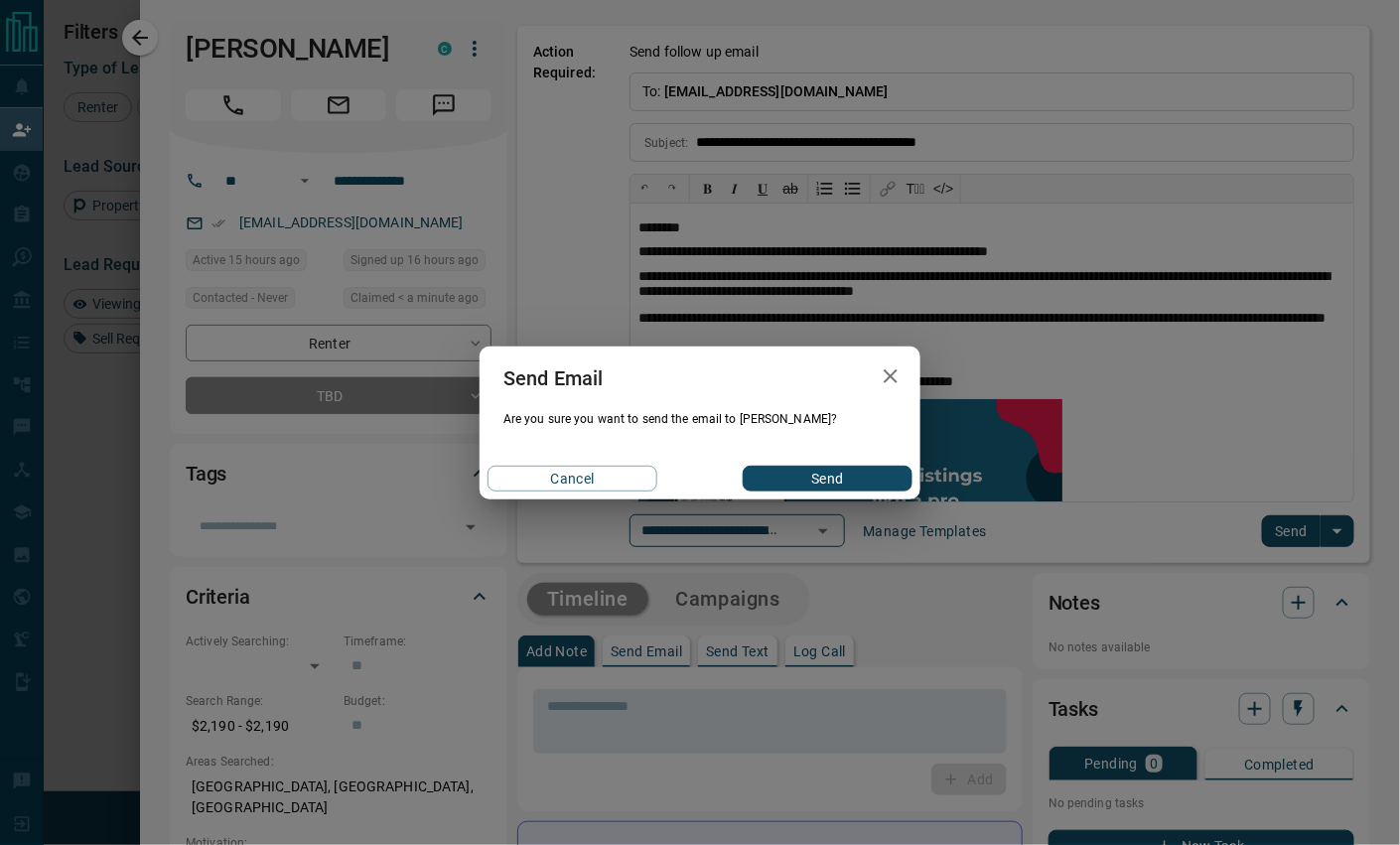 click on "Send" at bounding box center (827, 479) 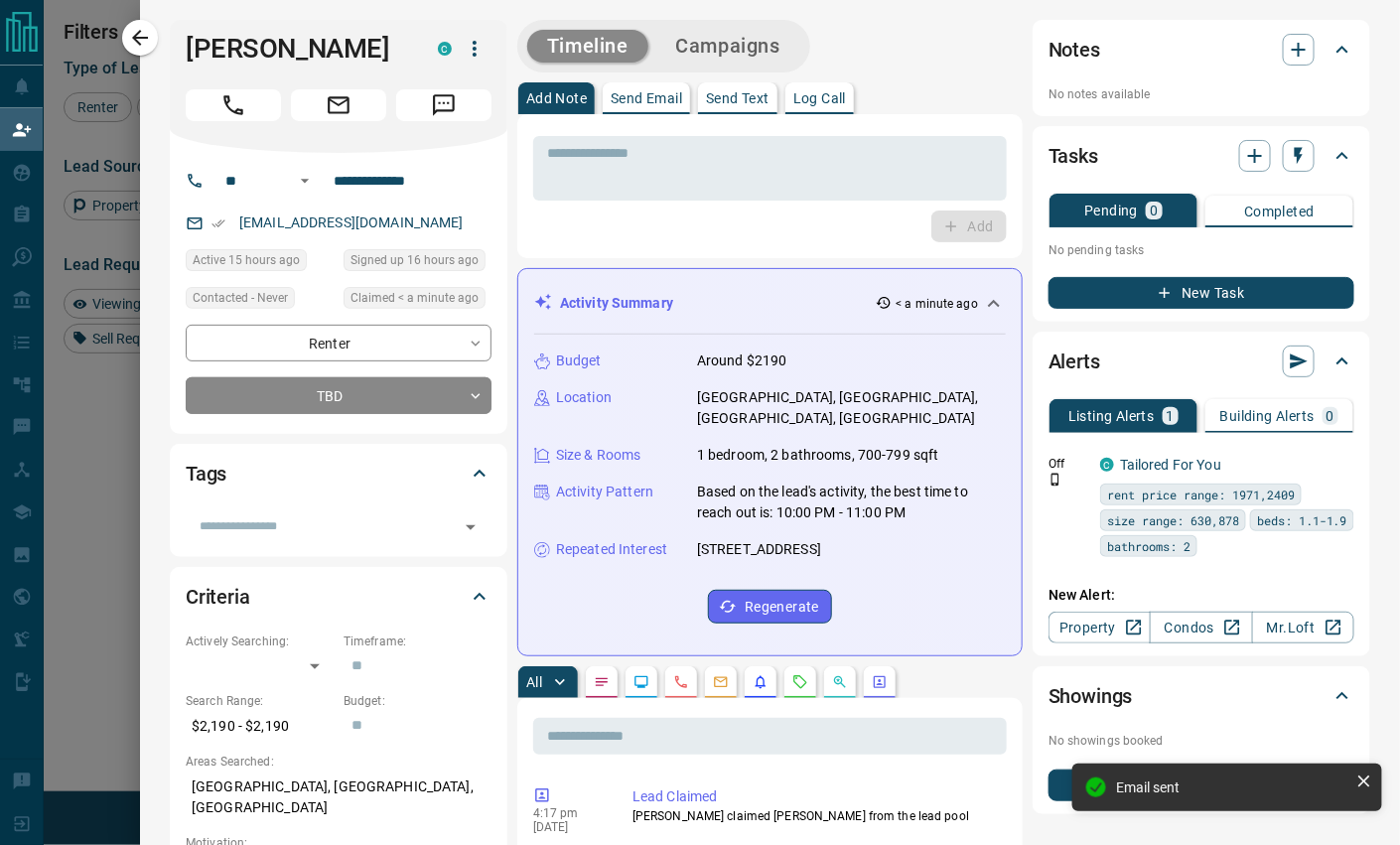 click on "**********" at bounding box center (770, 1016) 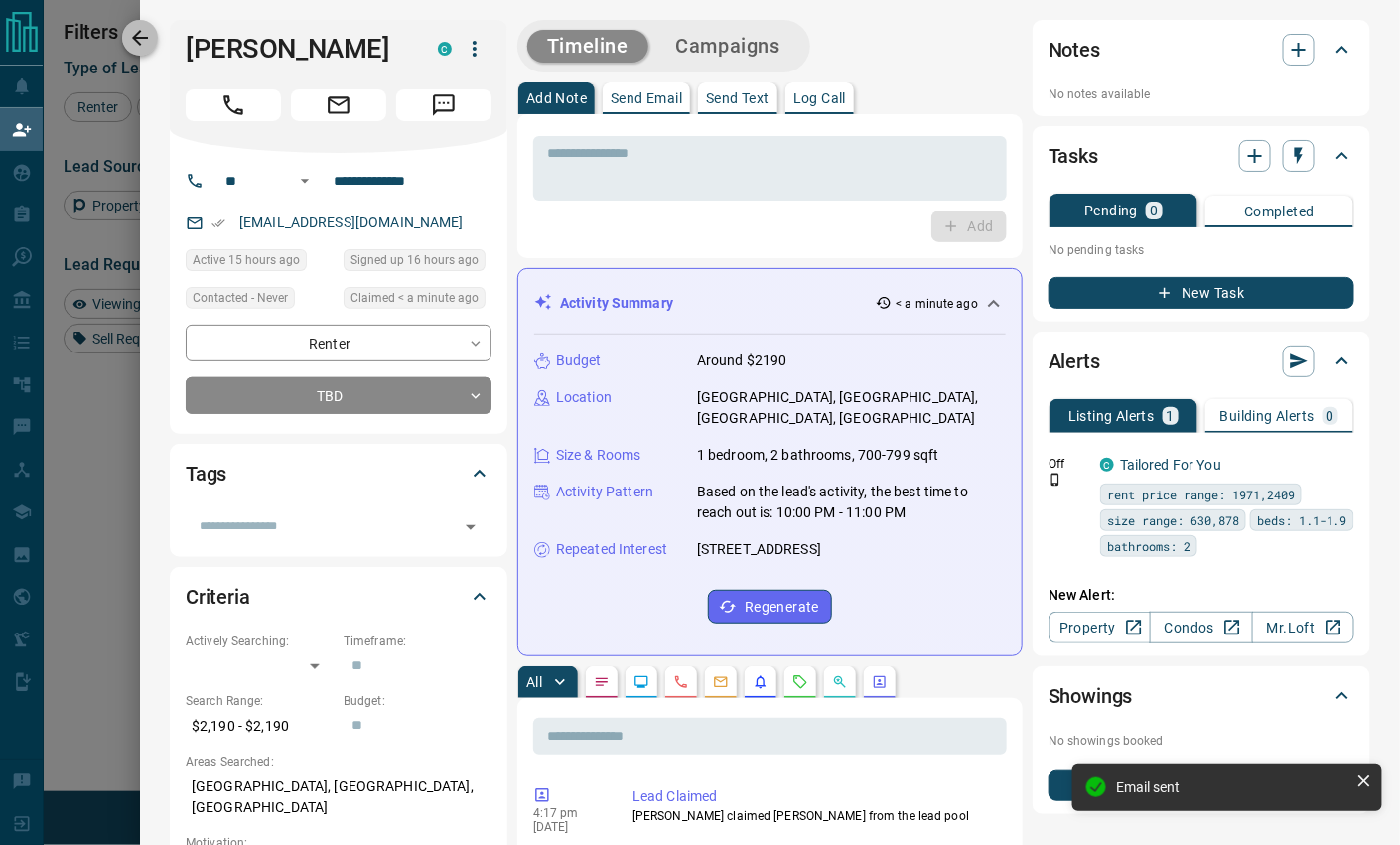 click 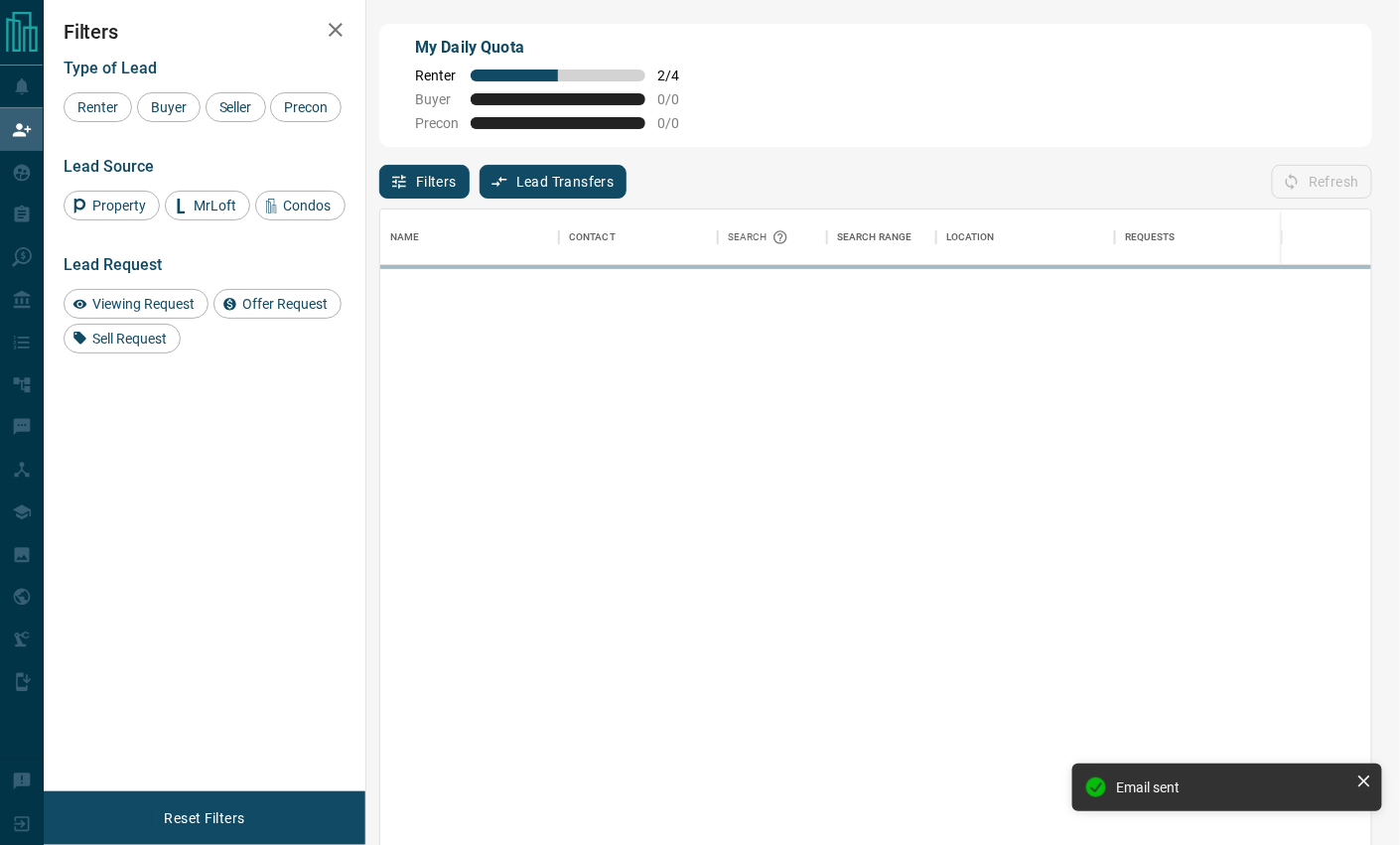 scroll, scrollTop: 1, scrollLeft: 1, axis: both 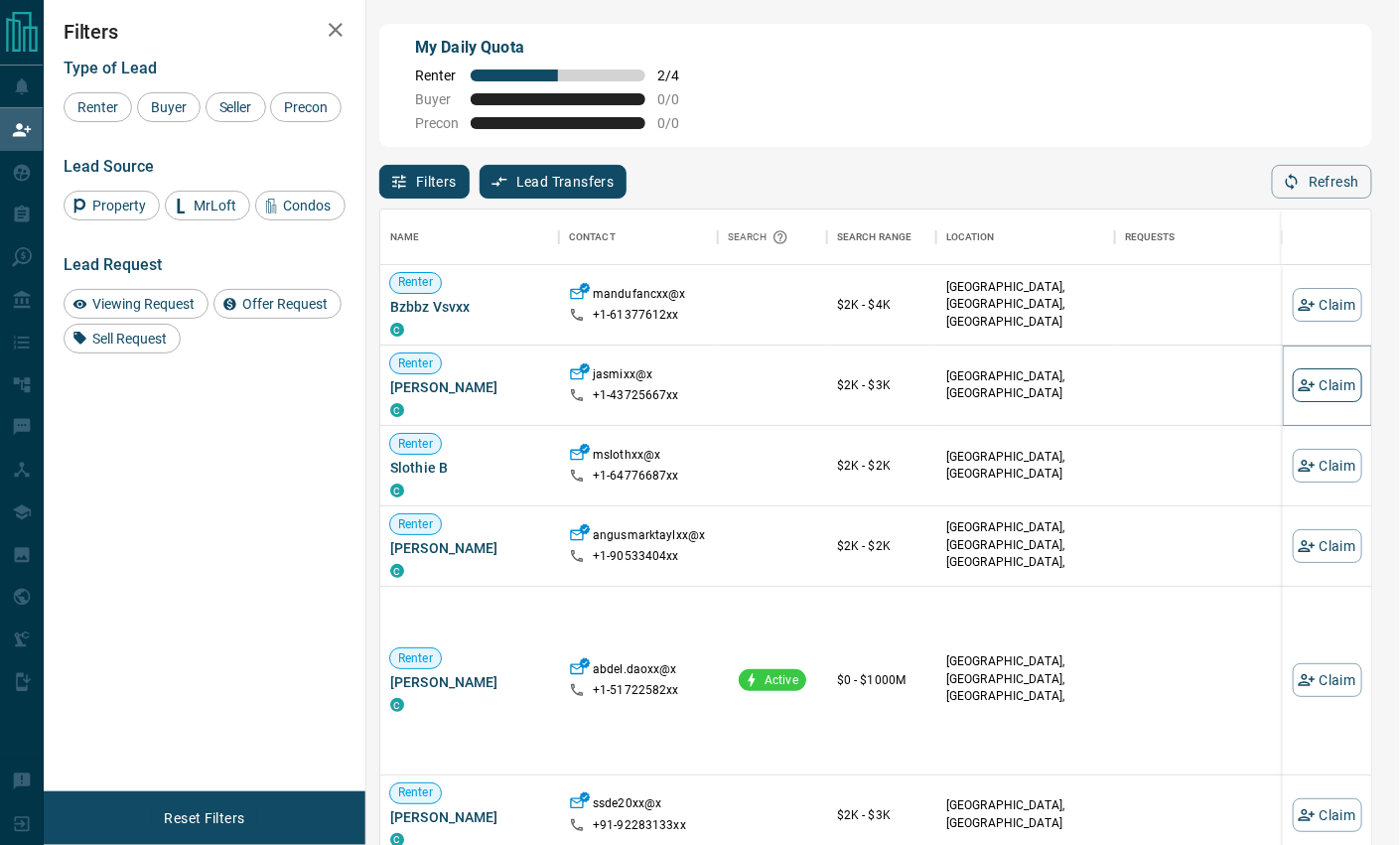 click 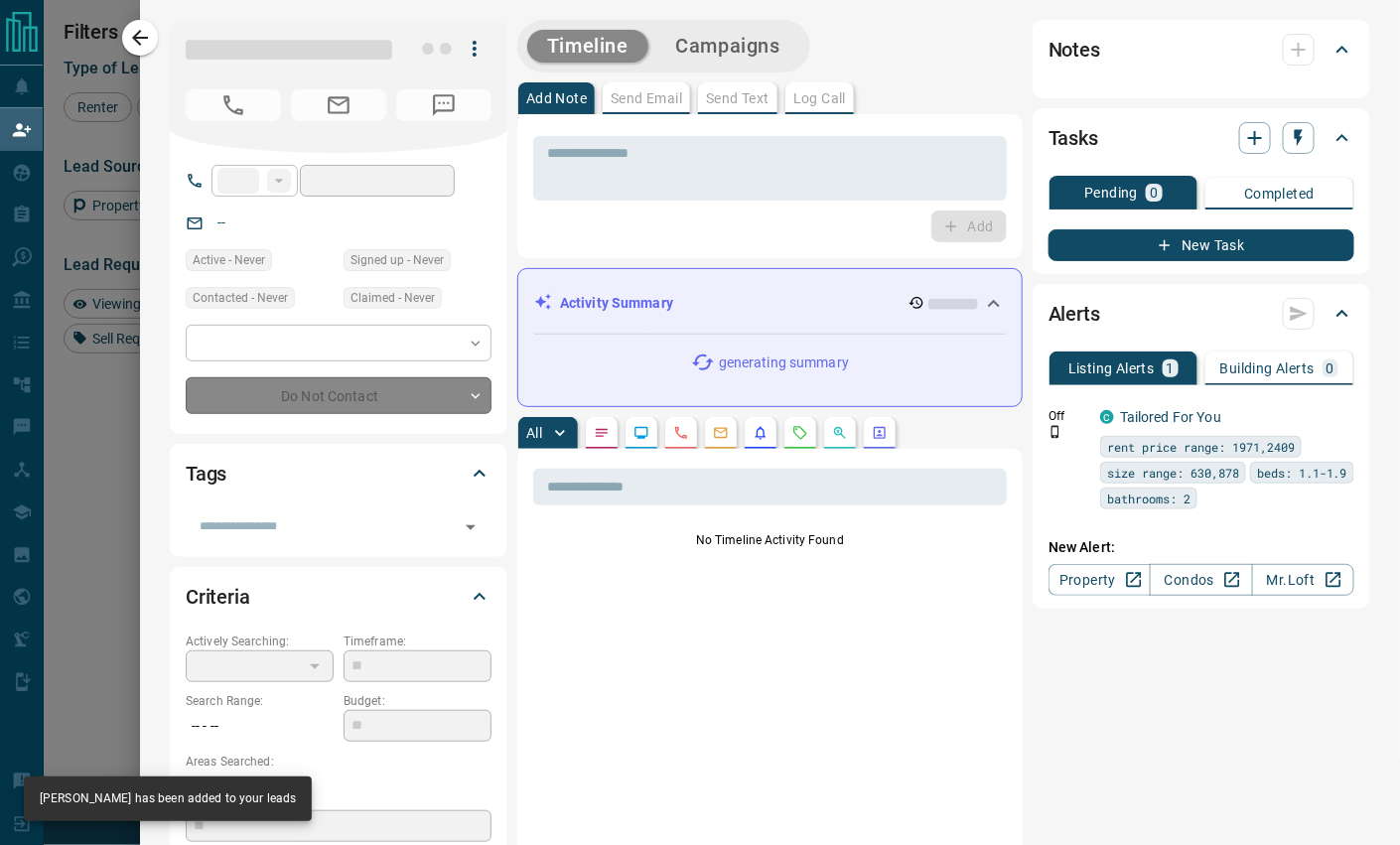 type on "**" 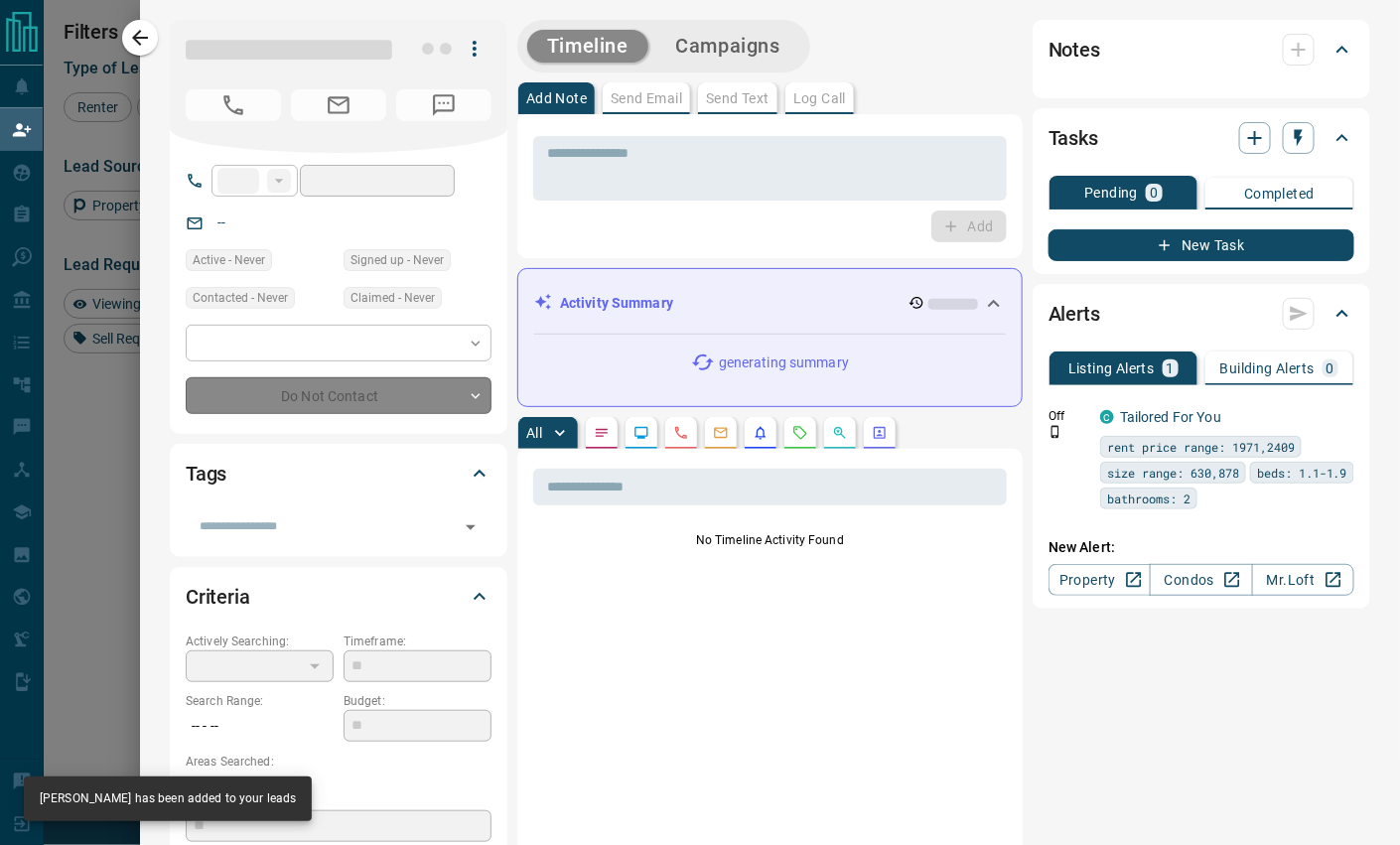 type on "**********" 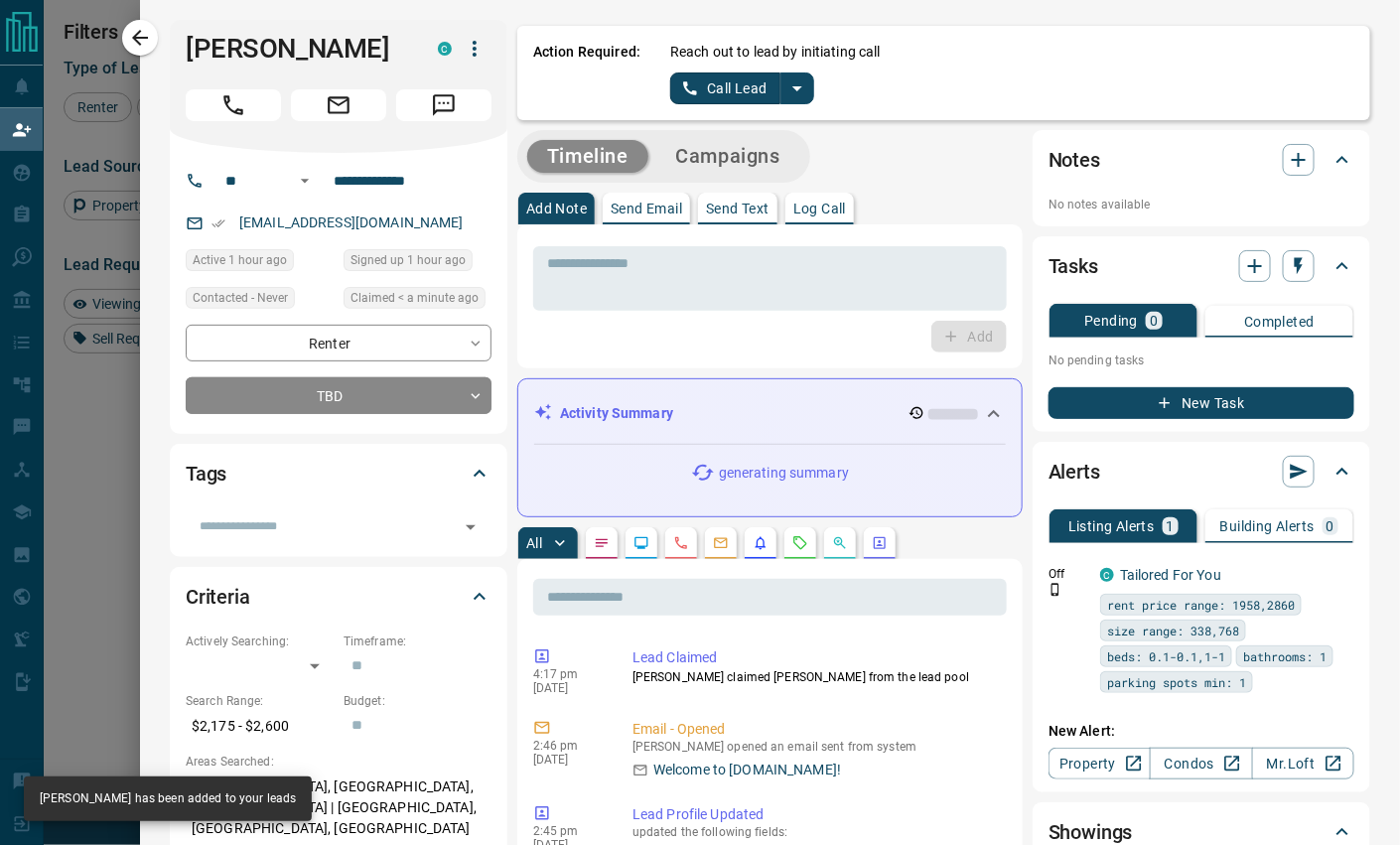 click 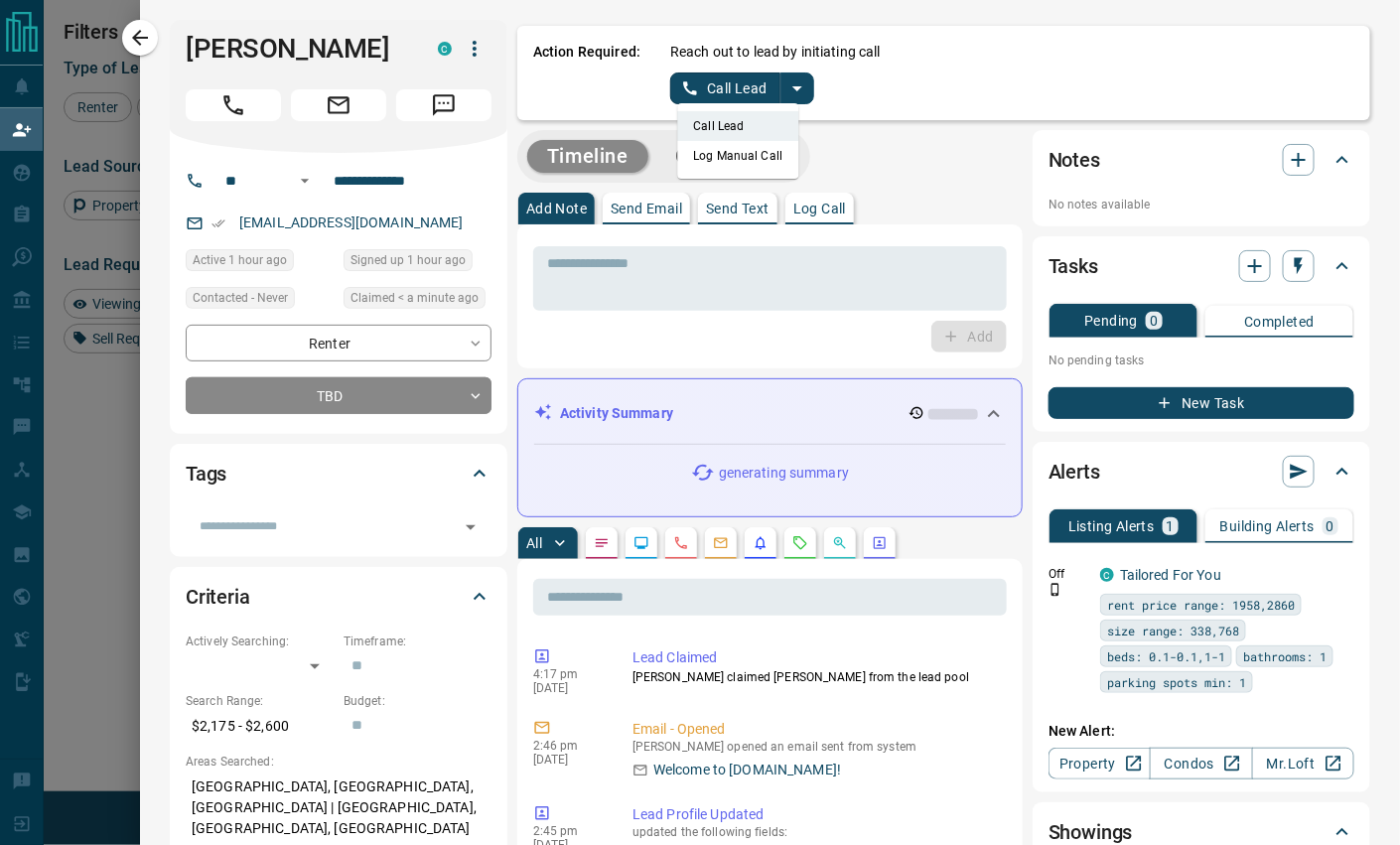 click on "Log Manual Call" at bounding box center [739, 156] 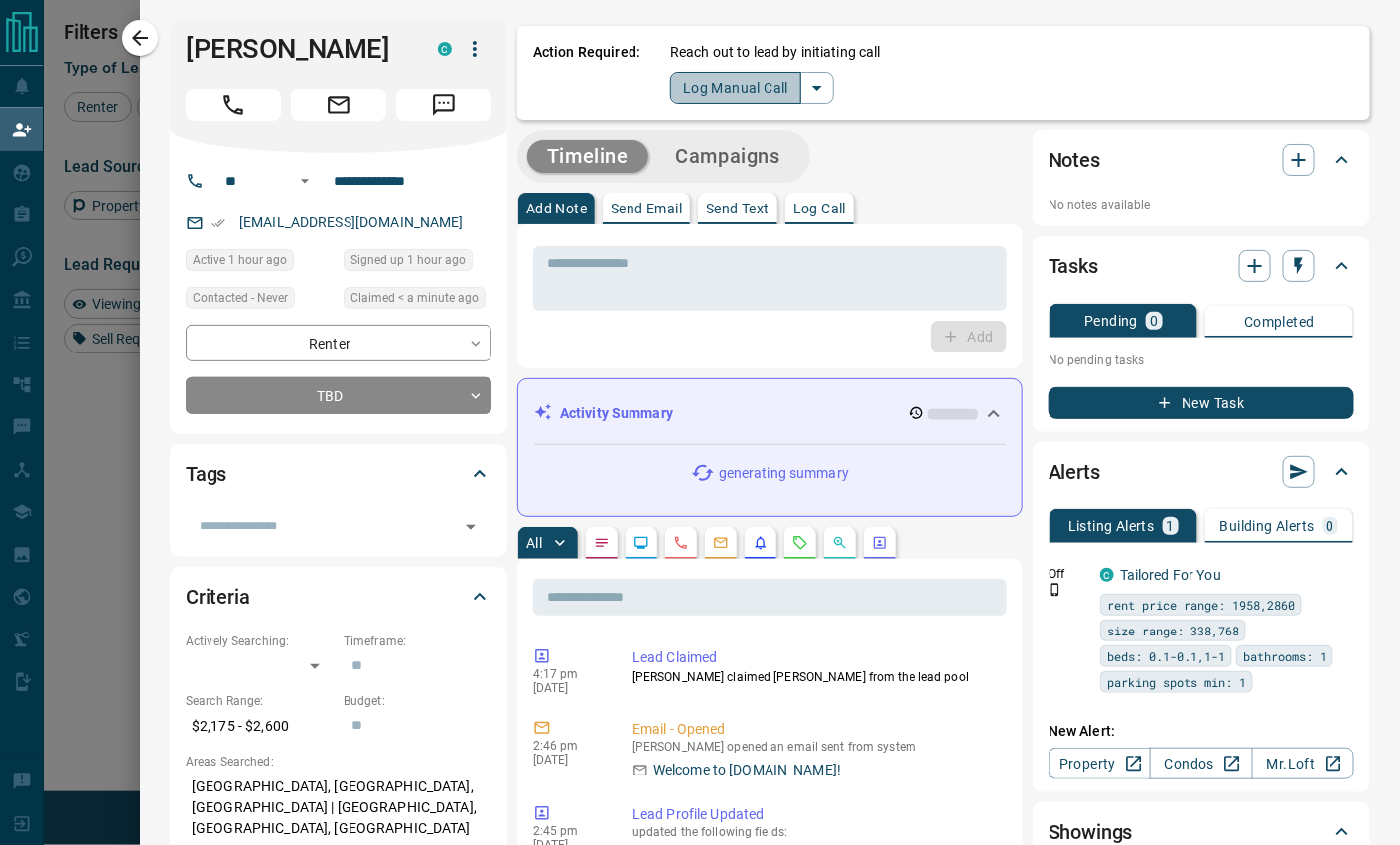 click on "Log Manual Call" at bounding box center (736, 88) 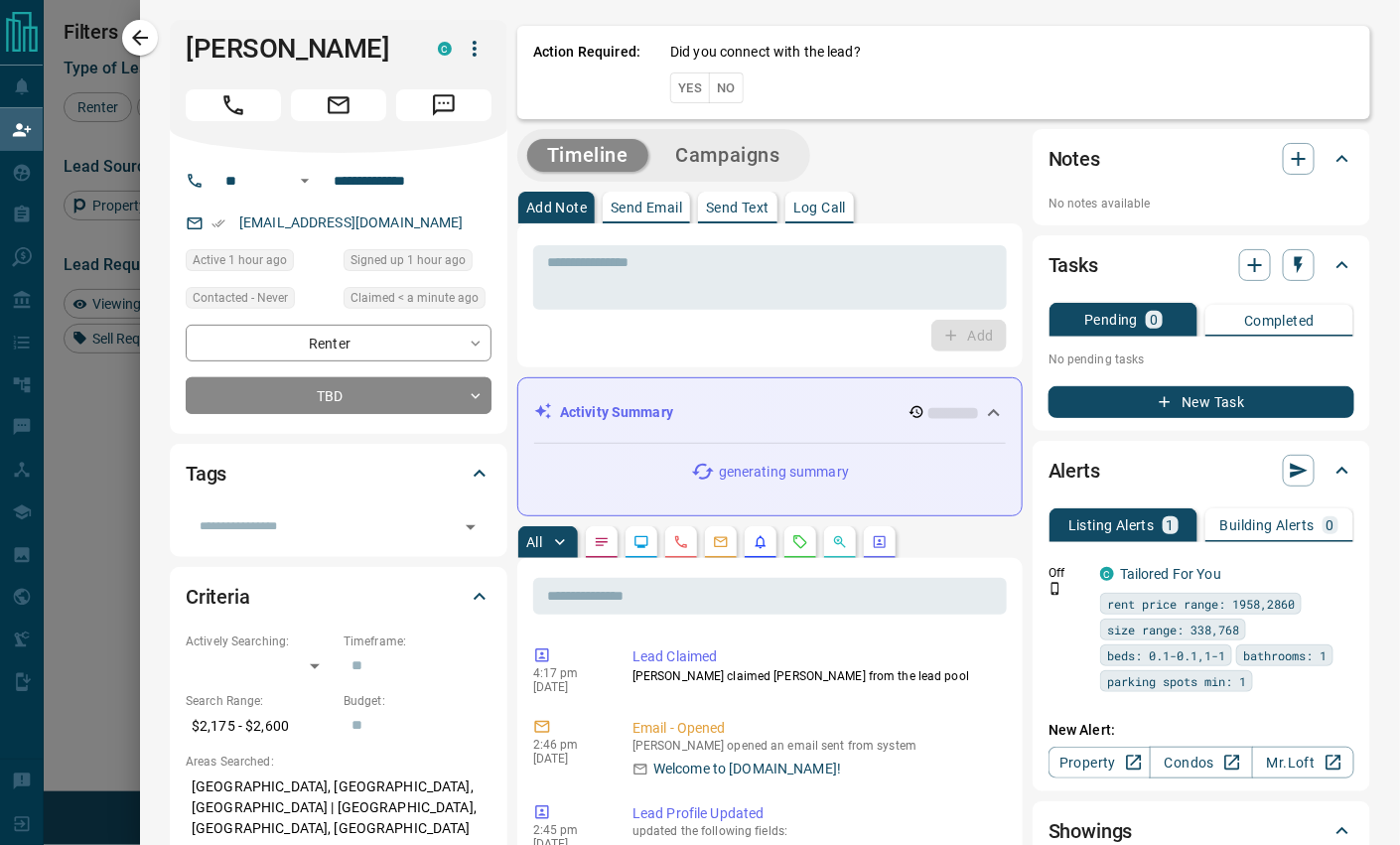 click on "No" at bounding box center (726, 87) 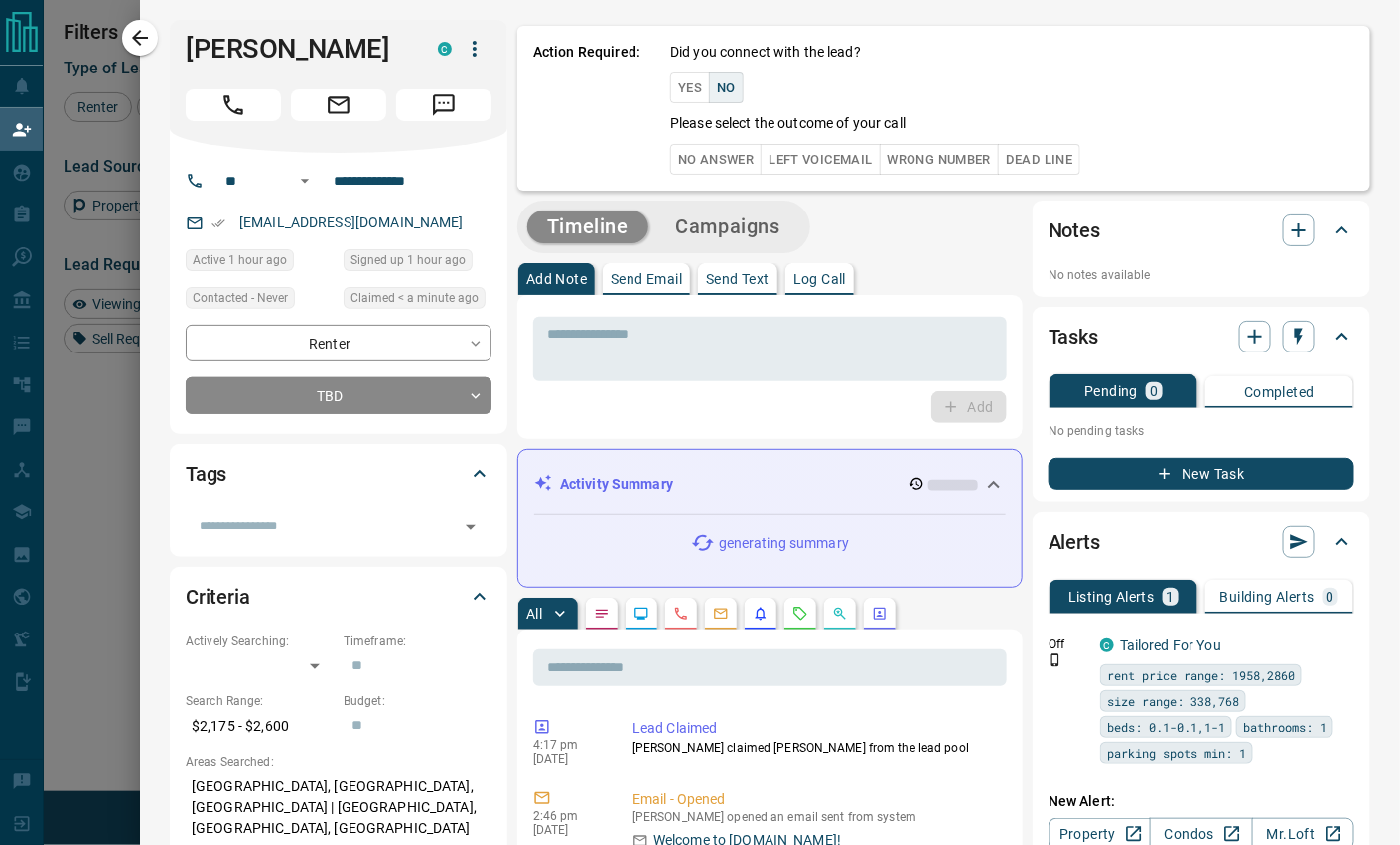 click on "No Answer" at bounding box center [716, 159] 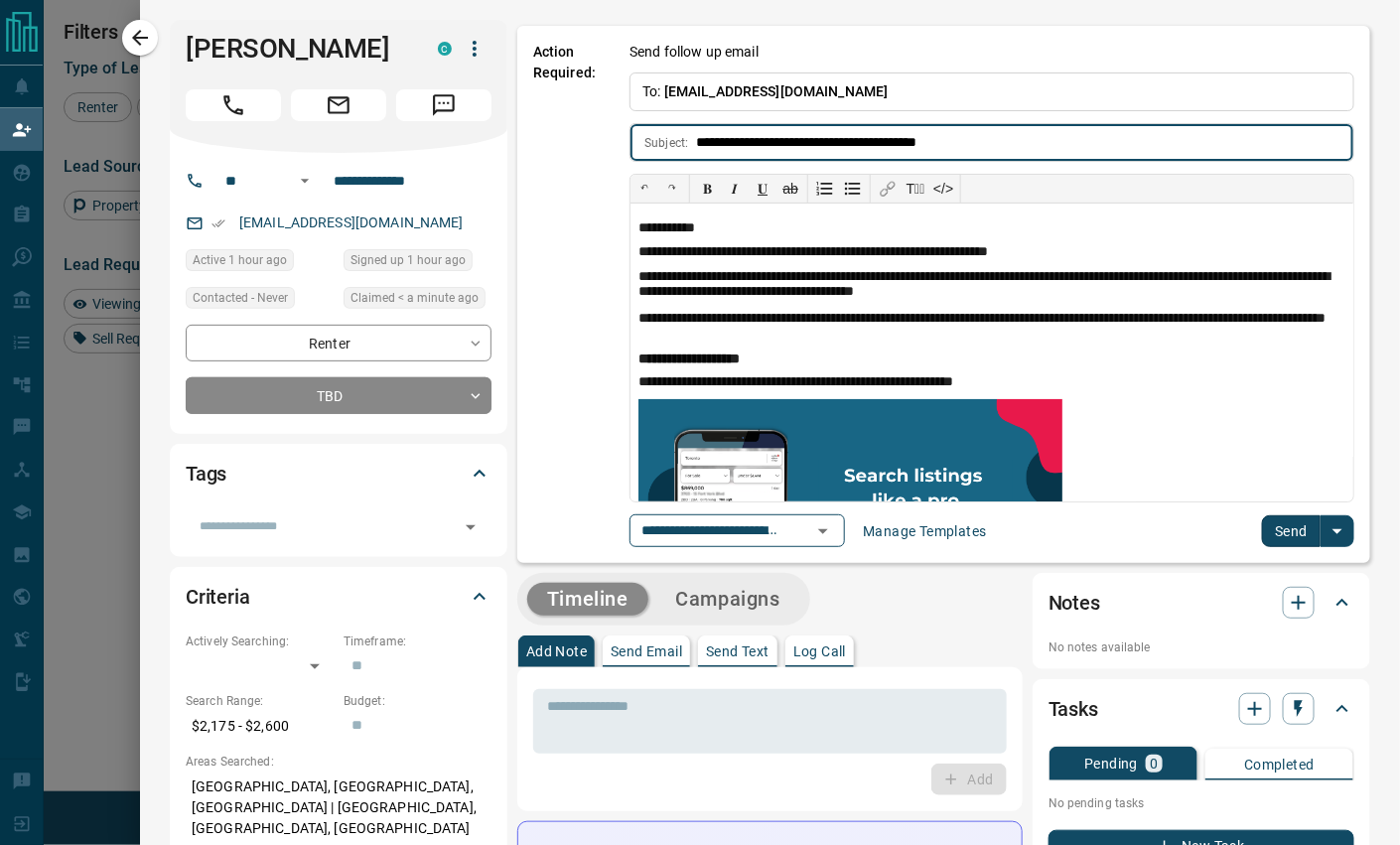 click on "Send" at bounding box center [1291, 531] 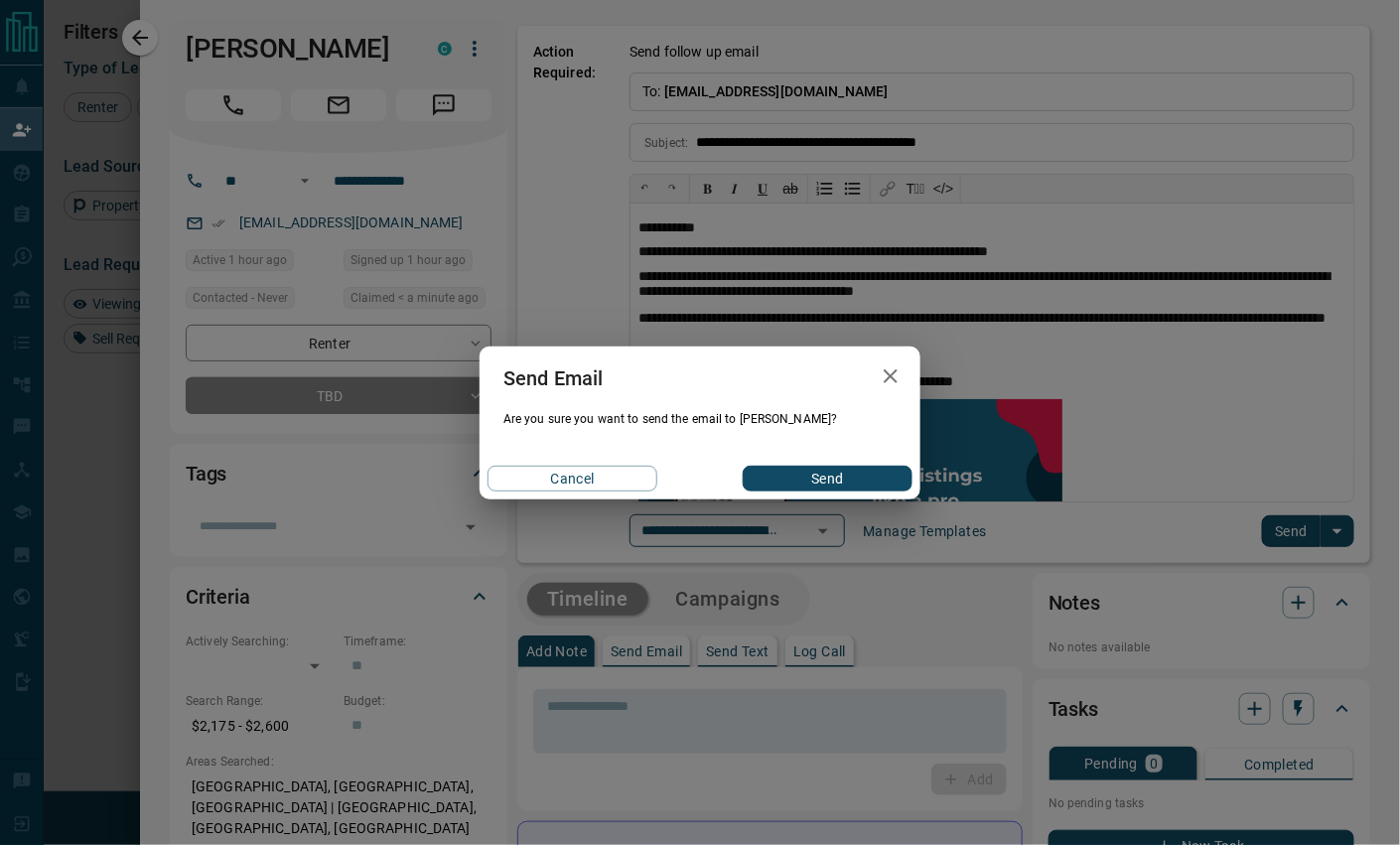 click on "Send" at bounding box center (827, 479) 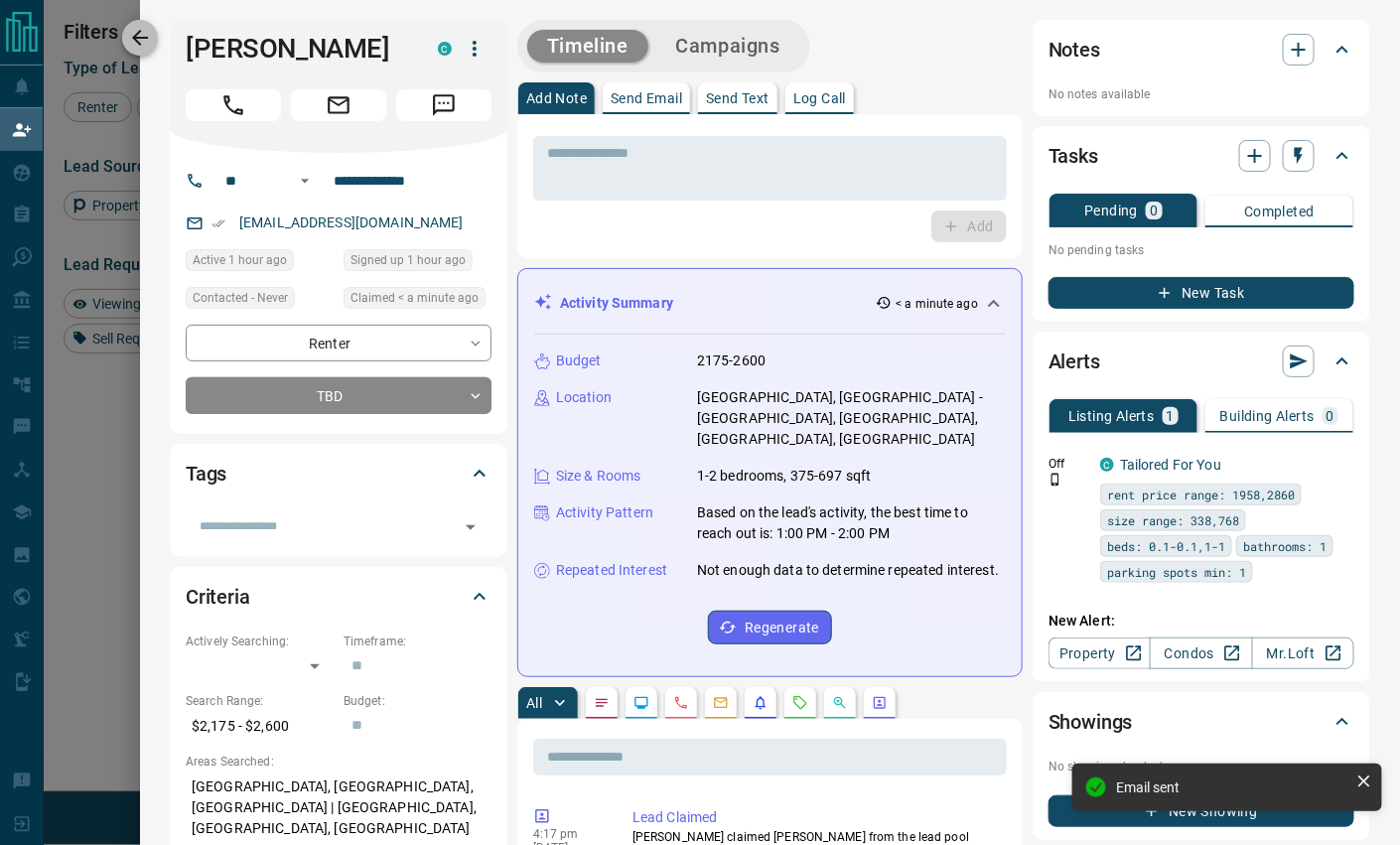 click 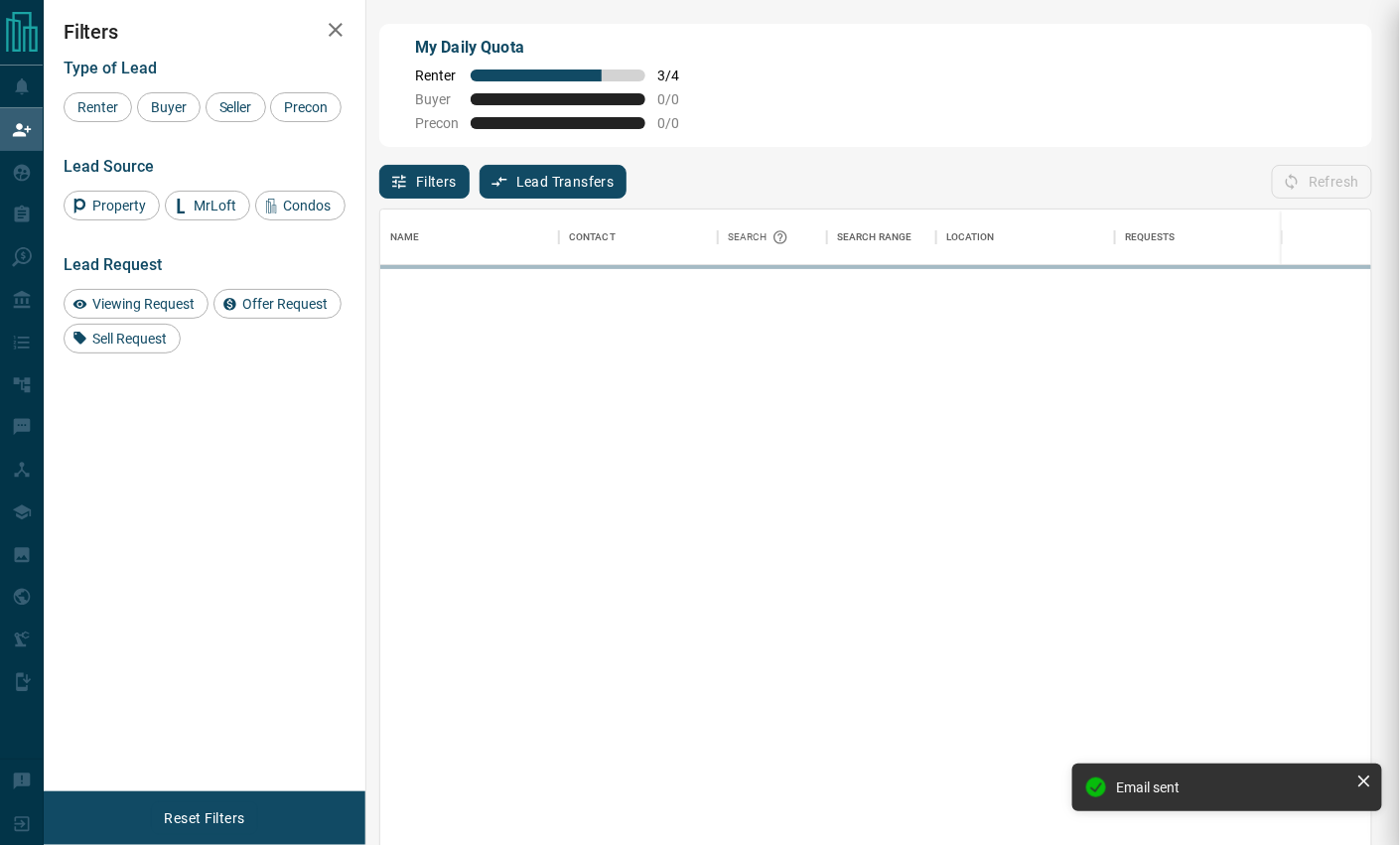 scroll, scrollTop: 1, scrollLeft: 1, axis: both 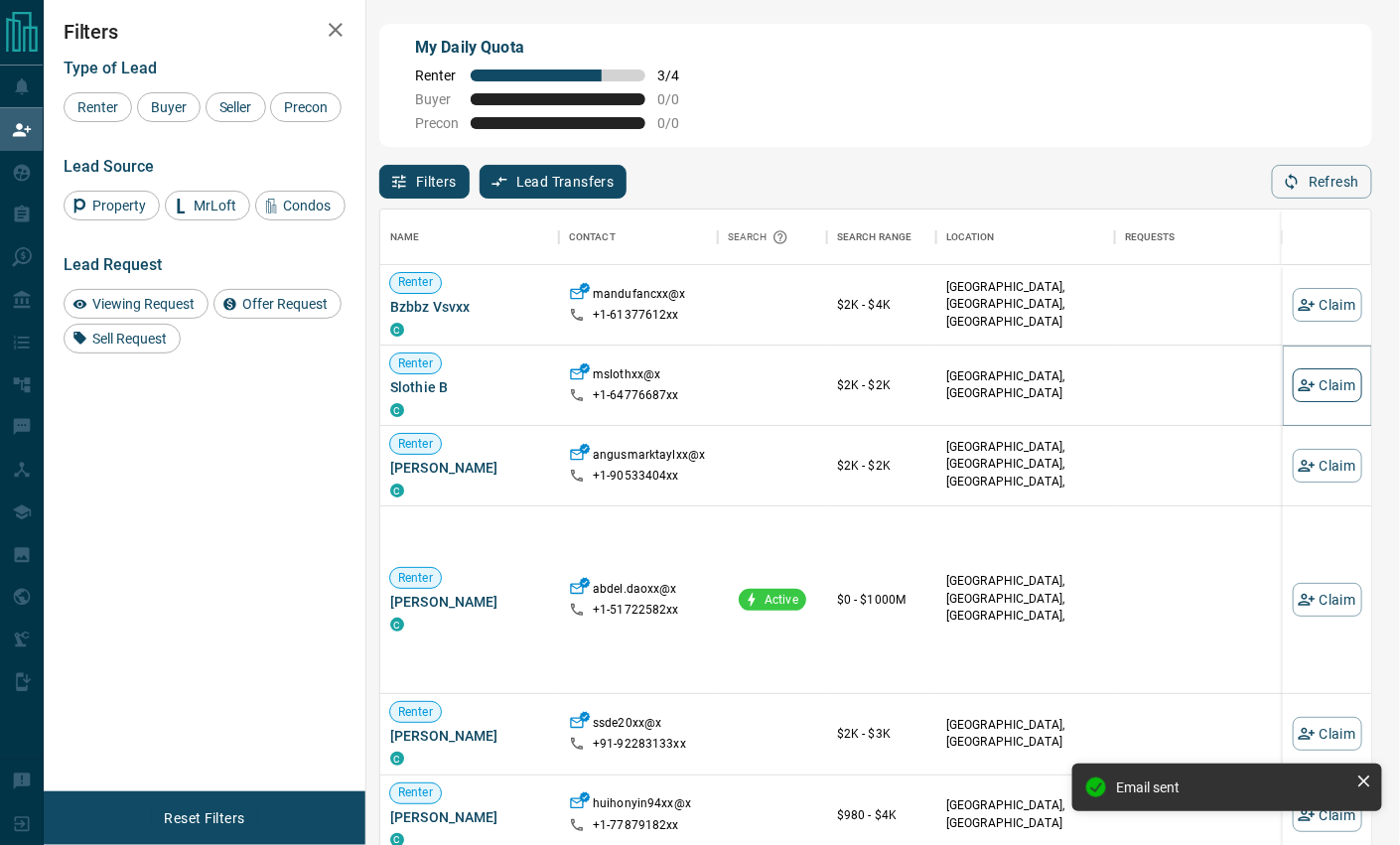 click on "Claim" at bounding box center (1328, 385) 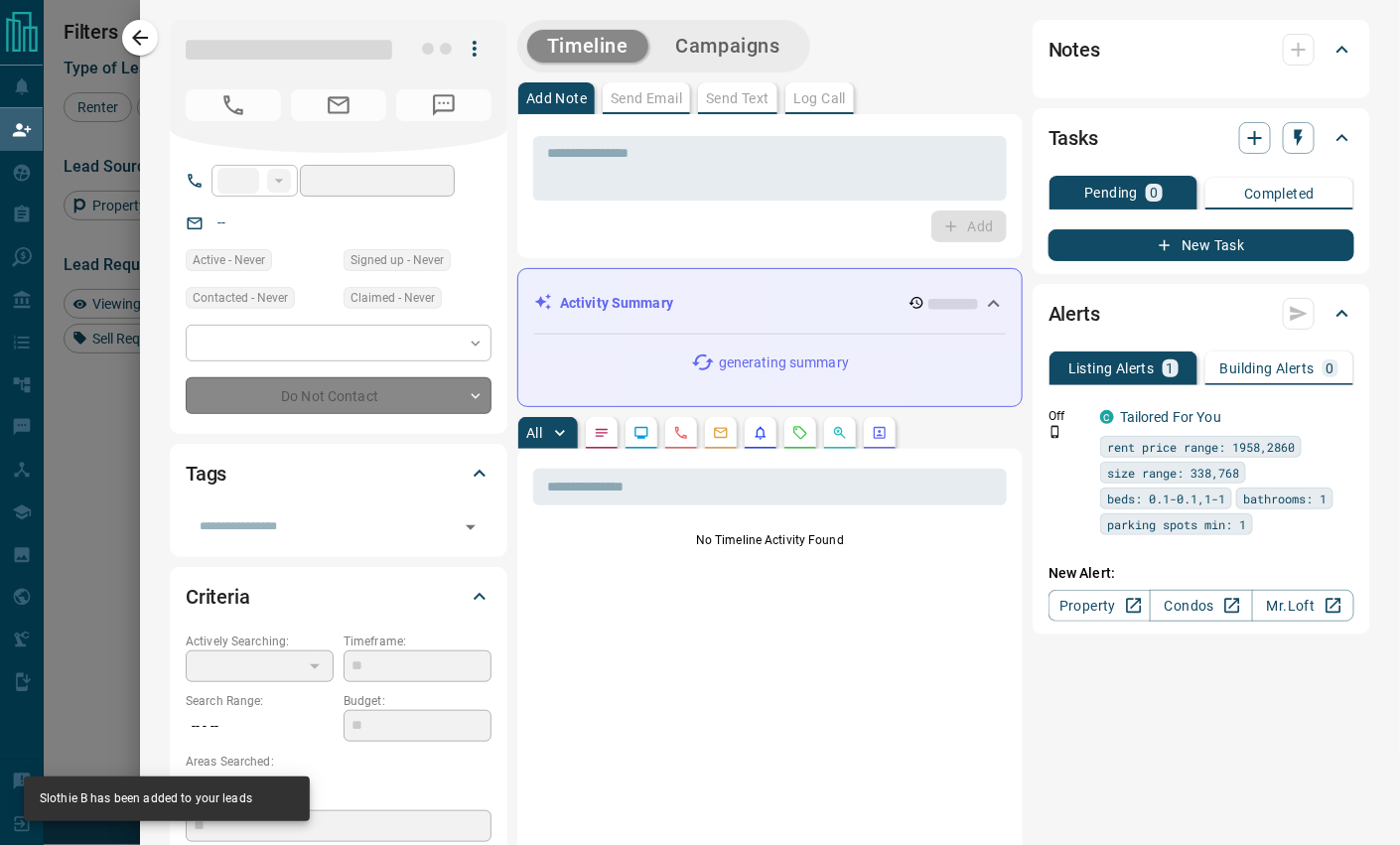 type on "**" 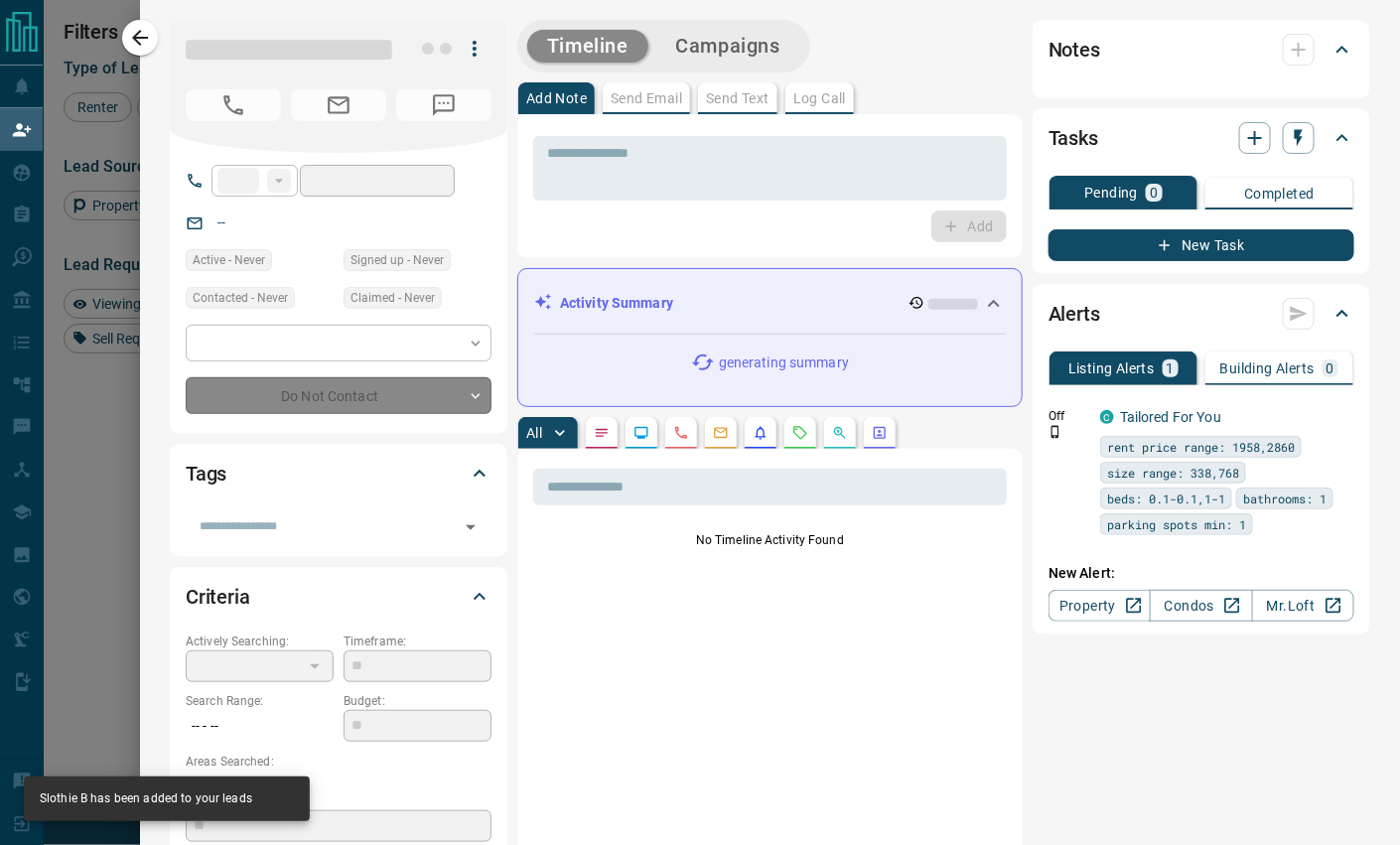 type on "**********" 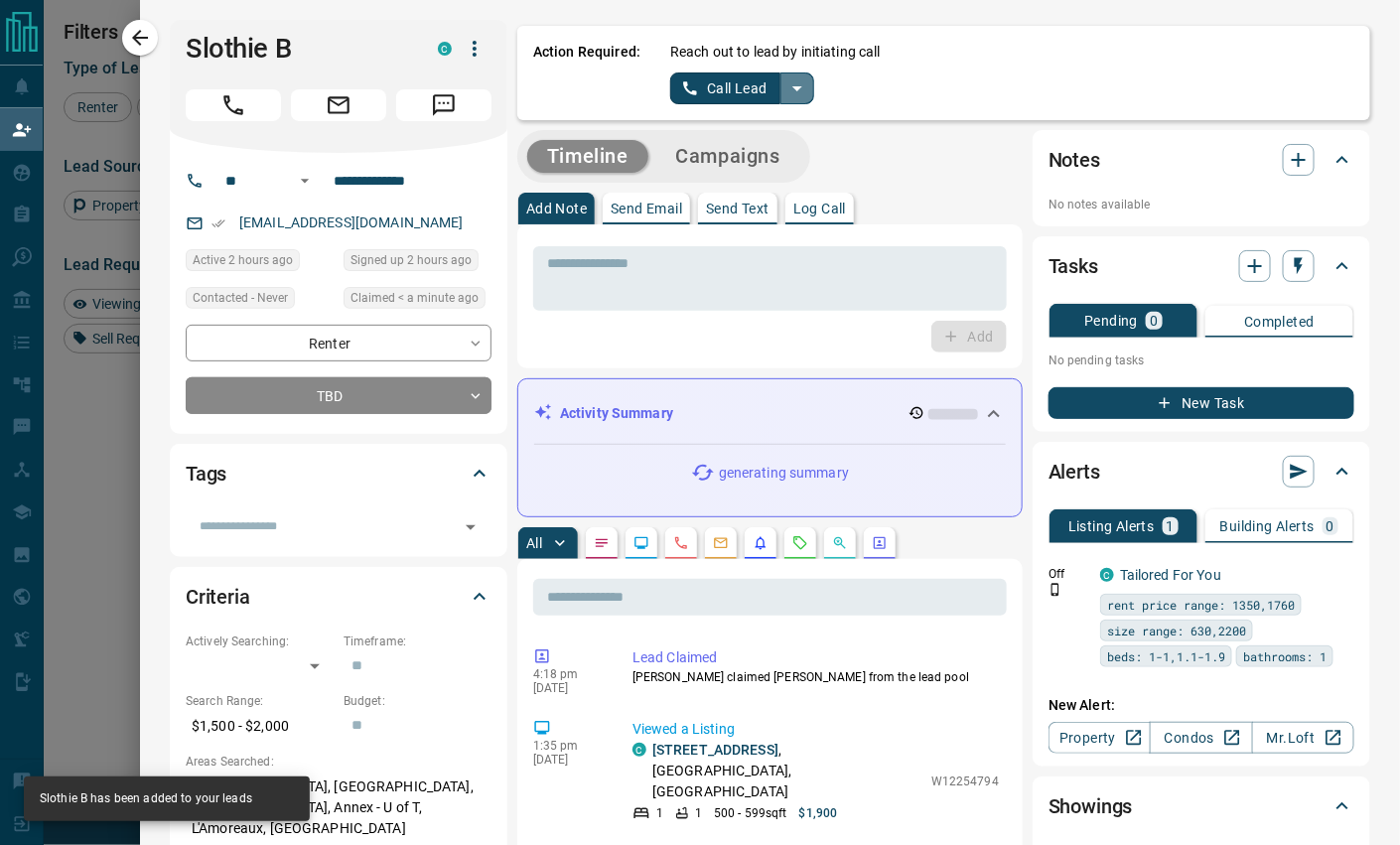 click 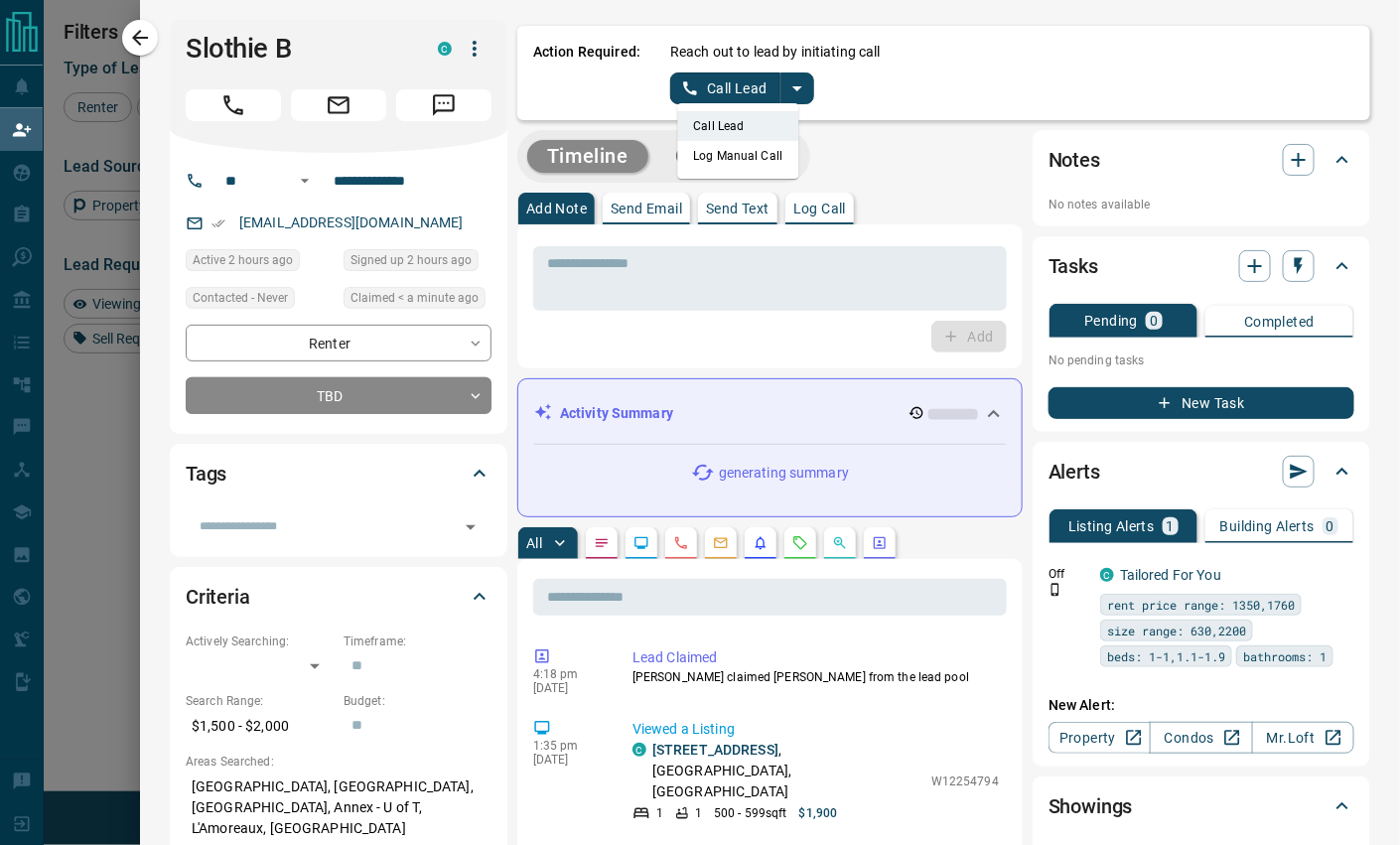 click on "Log Manual Call" at bounding box center [739, 156] 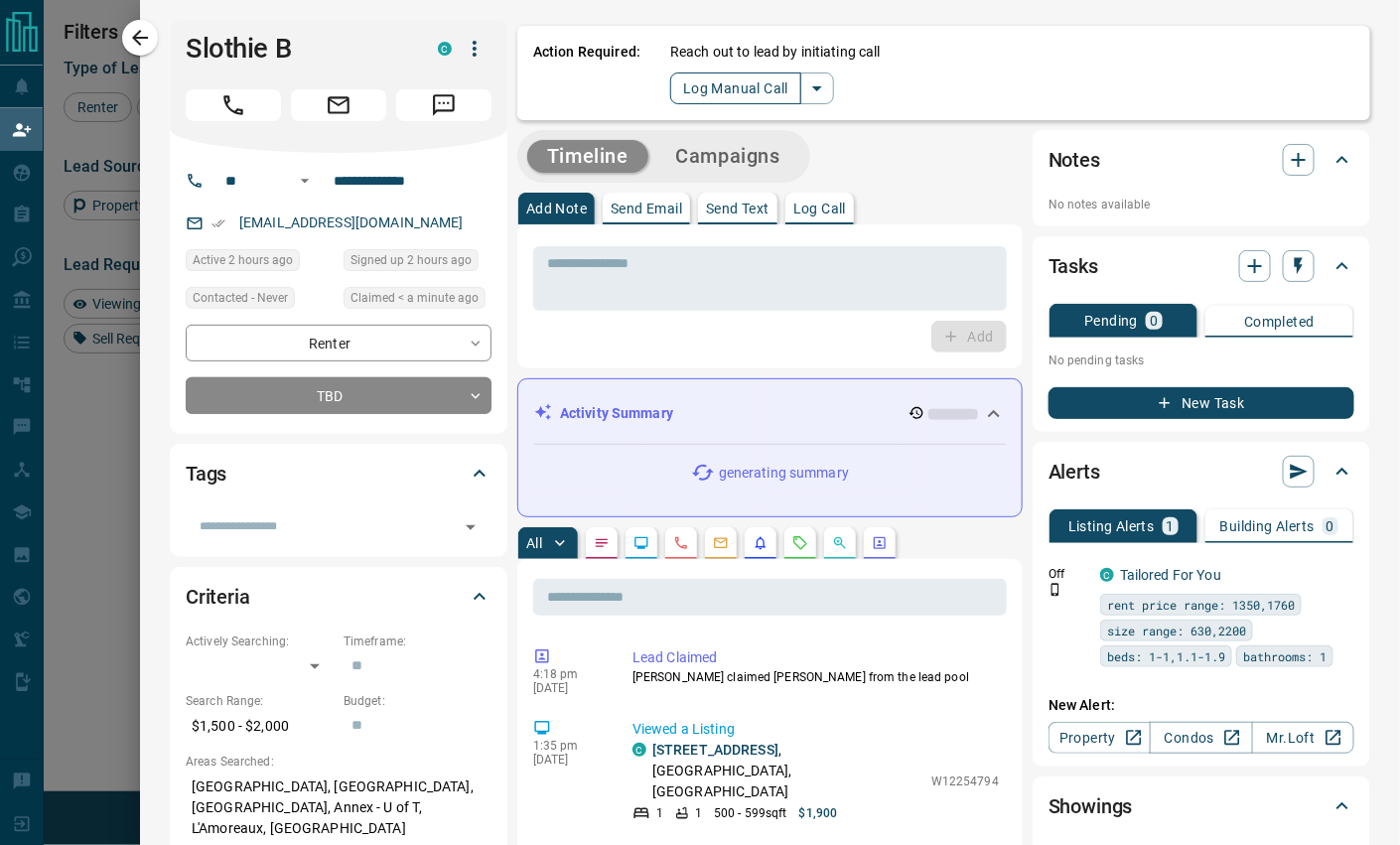 click on "Log Manual Call" at bounding box center (736, 88) 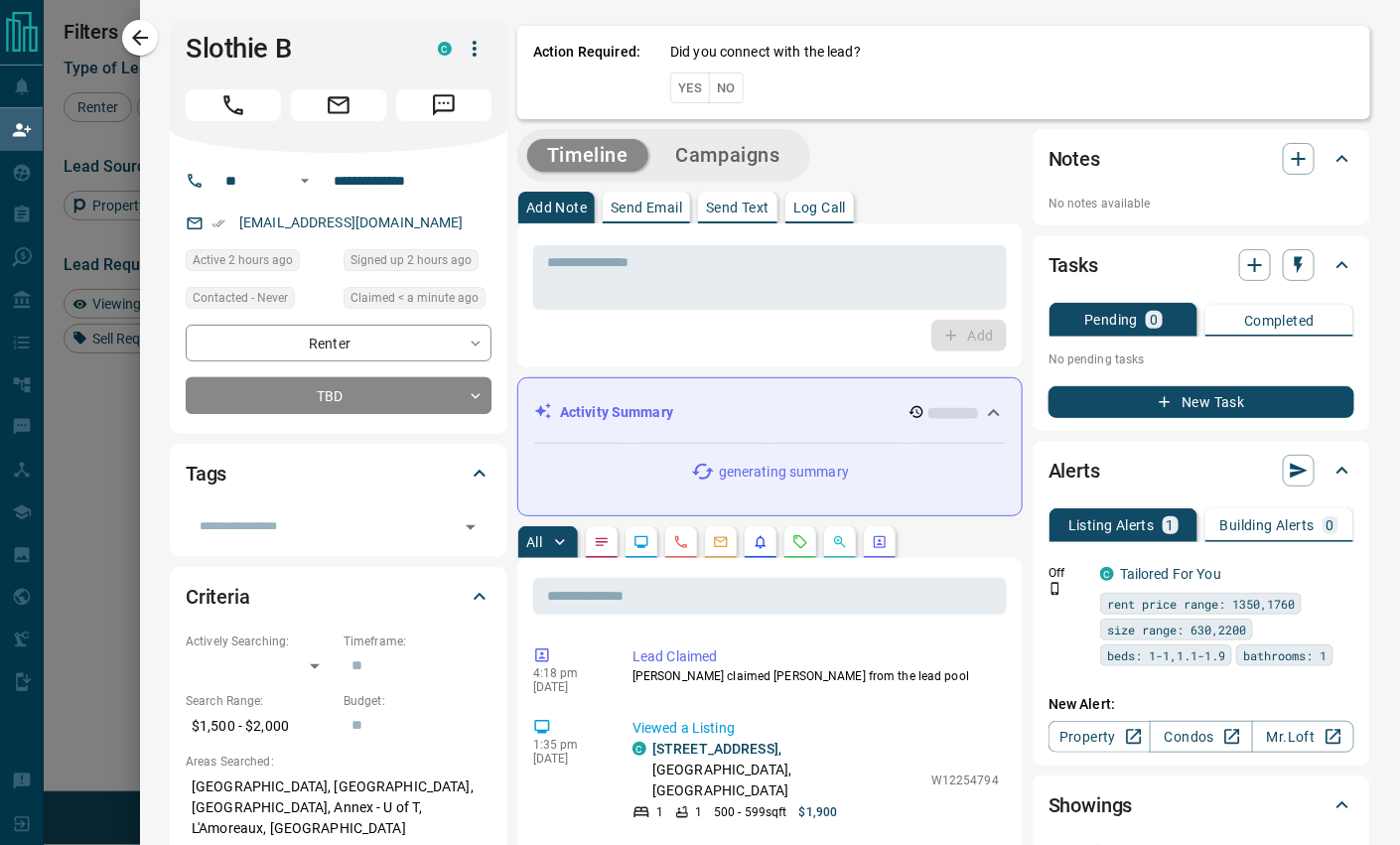 click on "No" at bounding box center [726, 87] 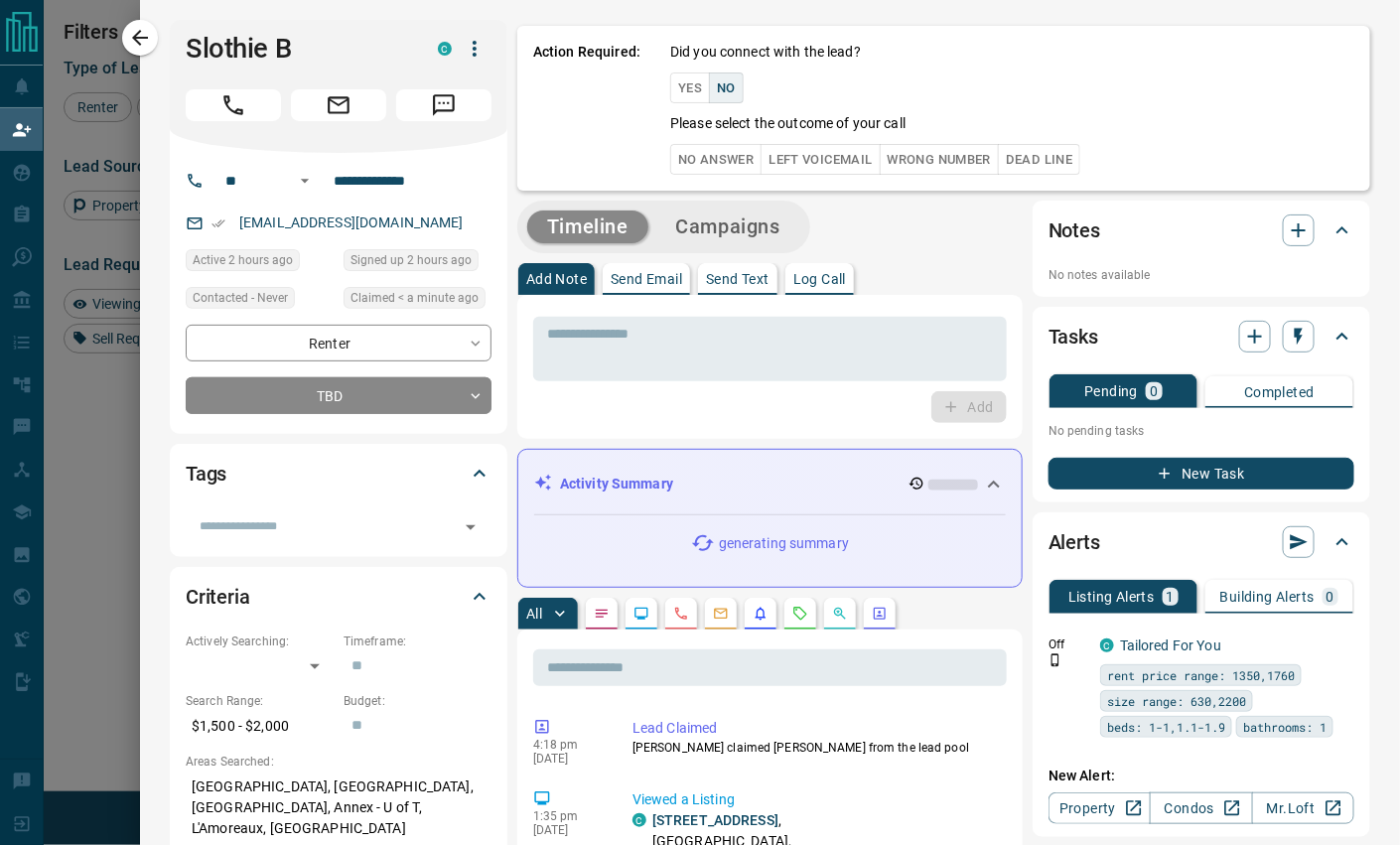 click on "No Answer" at bounding box center (716, 159) 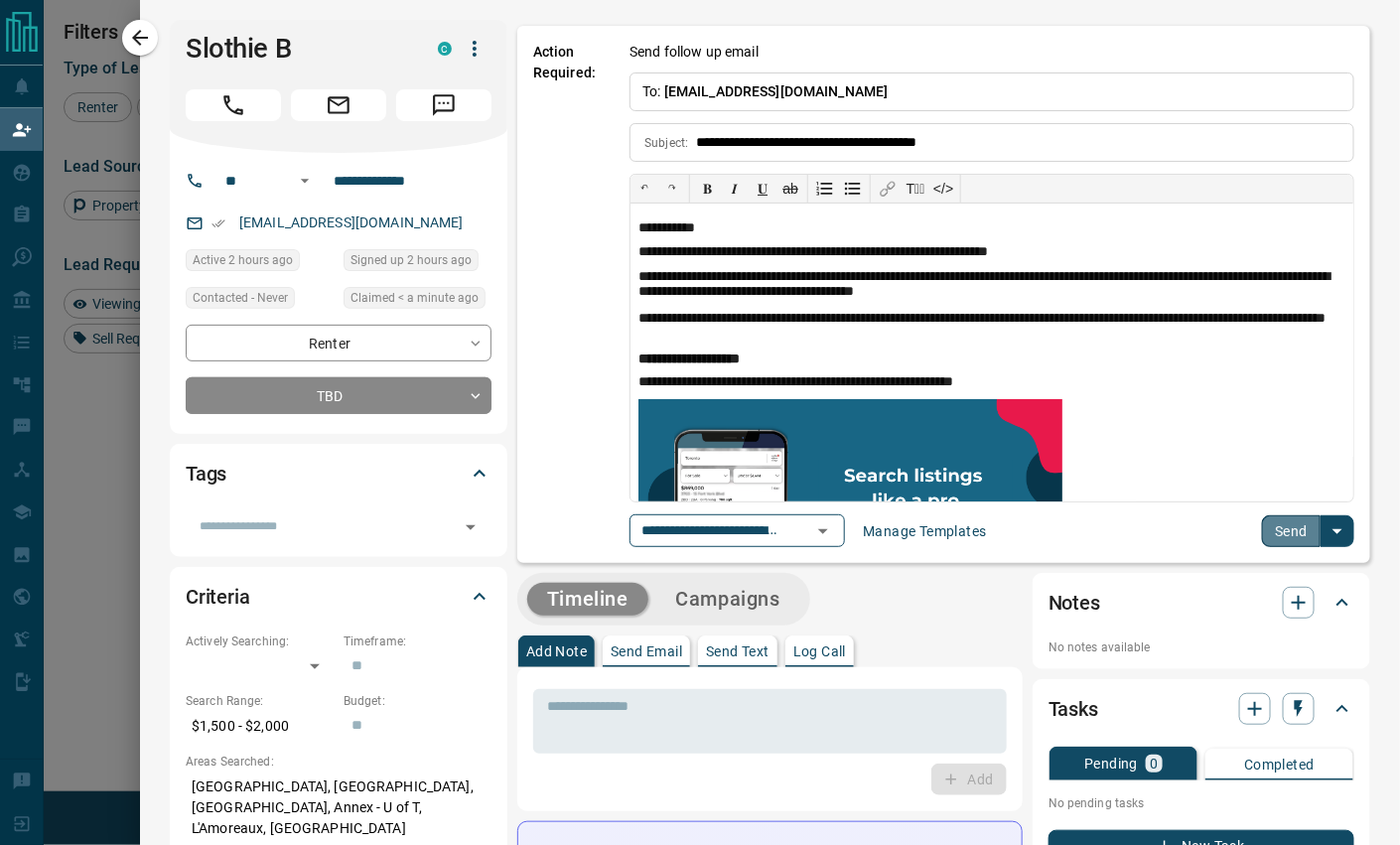 click on "Send" at bounding box center [1291, 531] 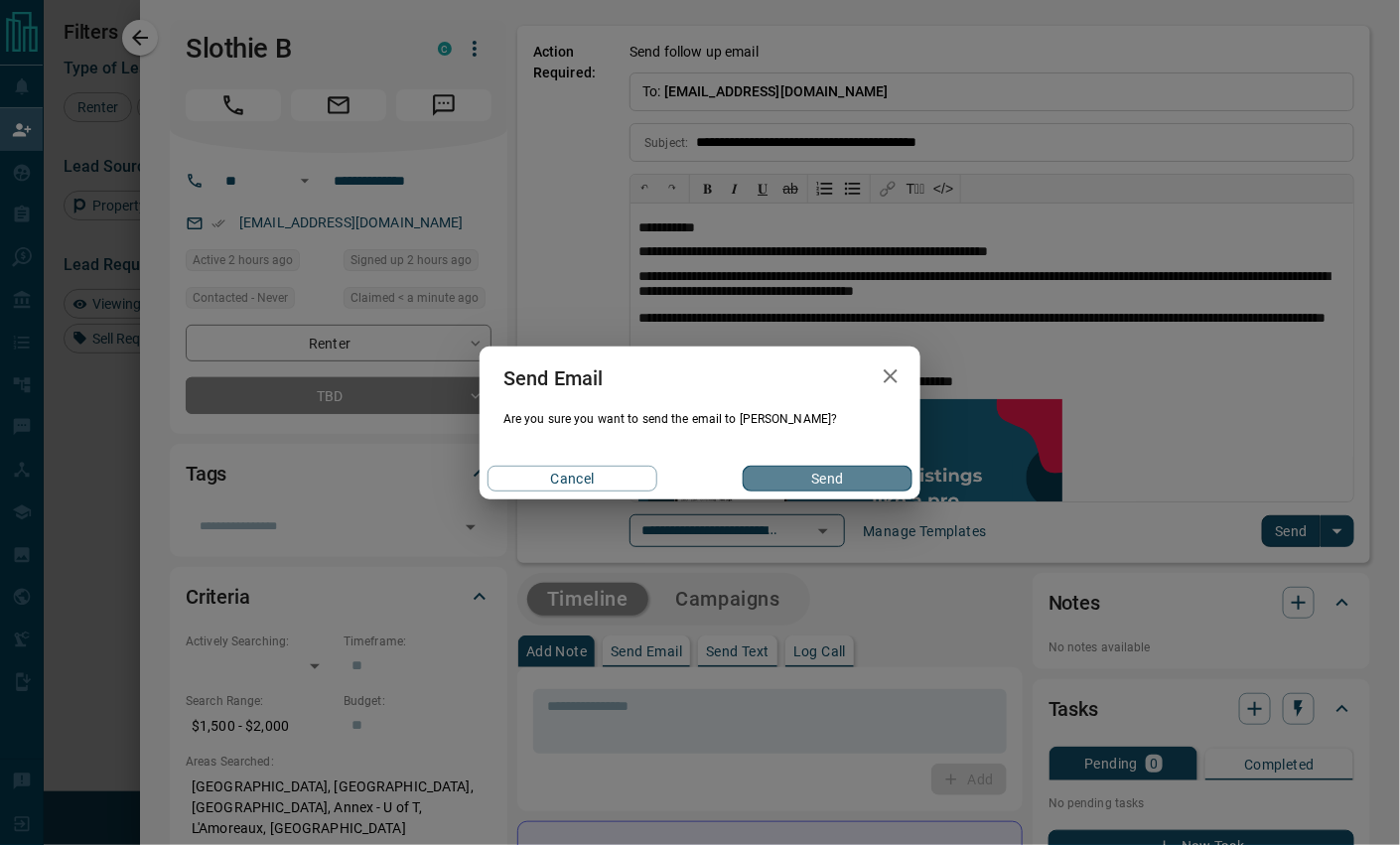 click on "Send" at bounding box center [827, 479] 